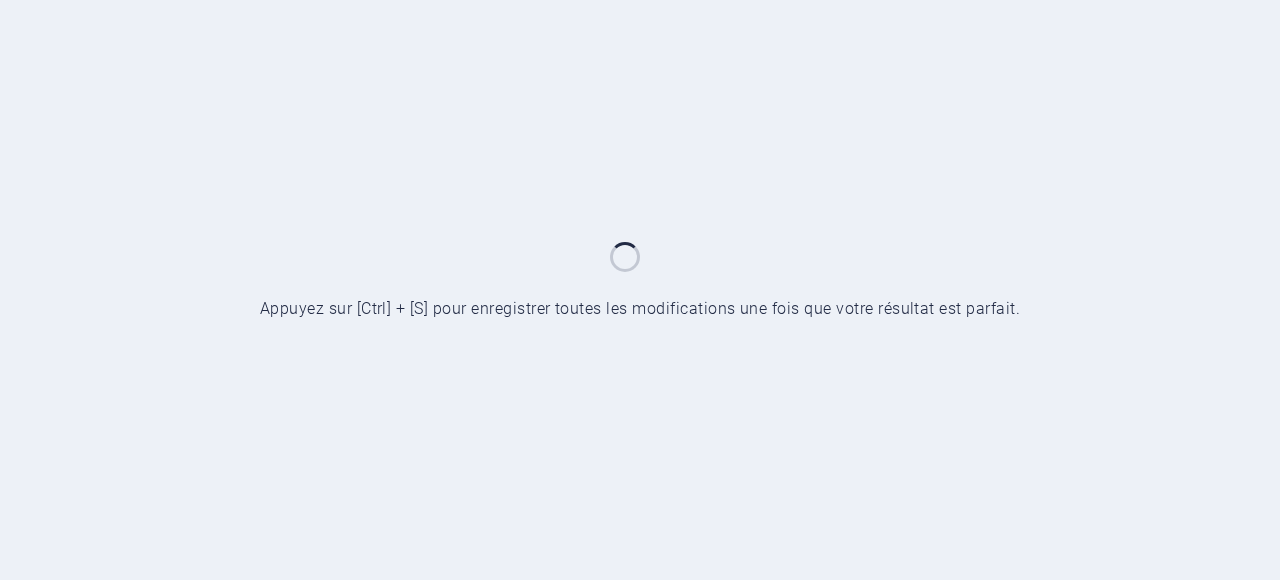 scroll, scrollTop: 0, scrollLeft: 0, axis: both 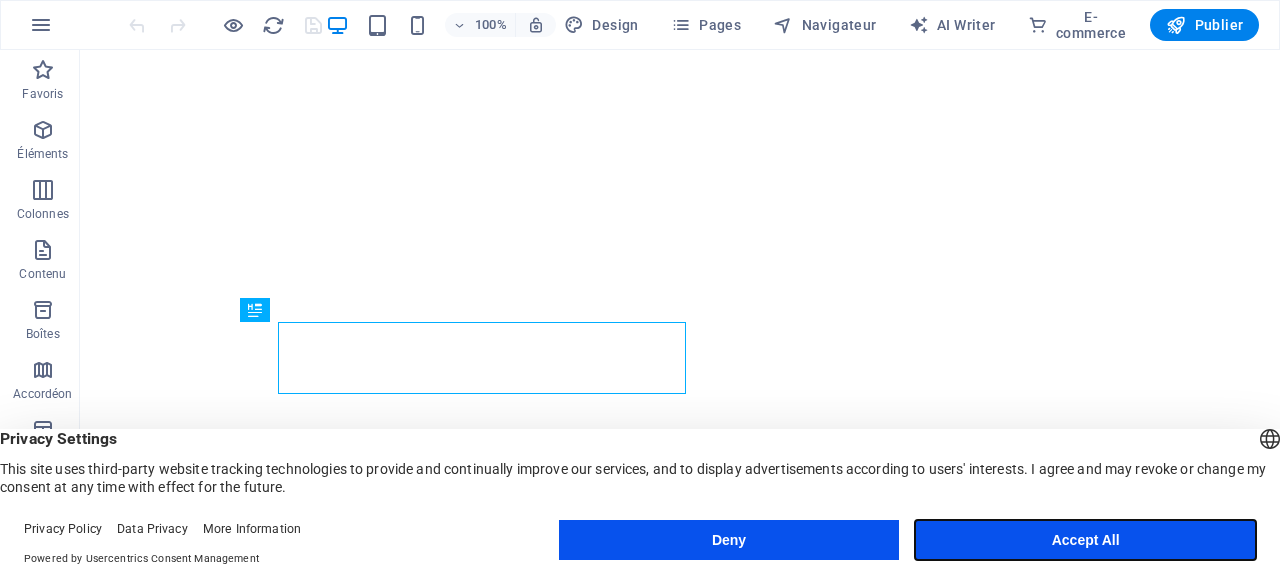 click on "Accept All" at bounding box center [1085, 540] 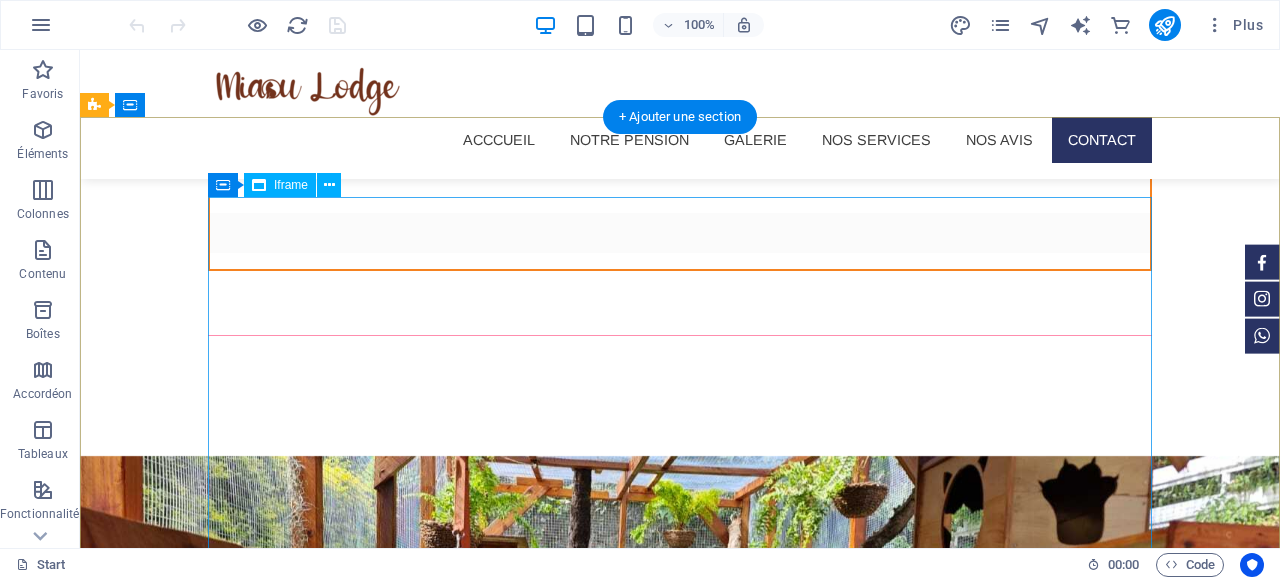 scroll, scrollTop: 4733, scrollLeft: 0, axis: vertical 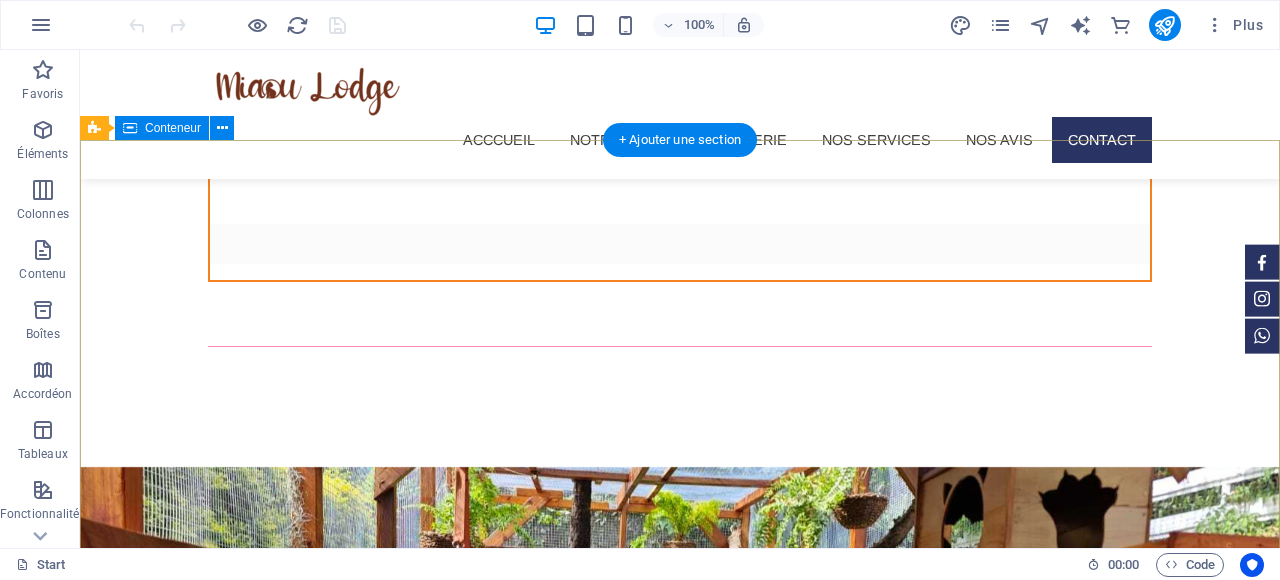 click on "</div> Votre chat mérite des vacances ? Contactez-nous miaoulodge.com 28, impasse des cevennes - PK 19 - TAMPON 0693873650 miaoulodge@gmail.com" at bounding box center (680, 2399) 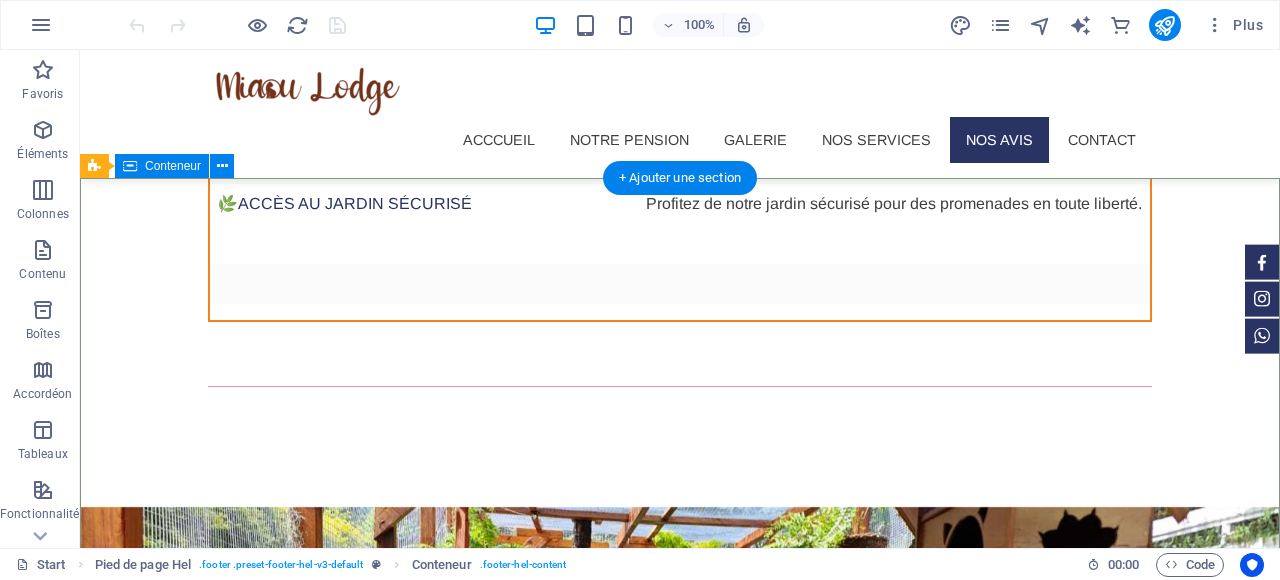 scroll, scrollTop: 4707, scrollLeft: 0, axis: vertical 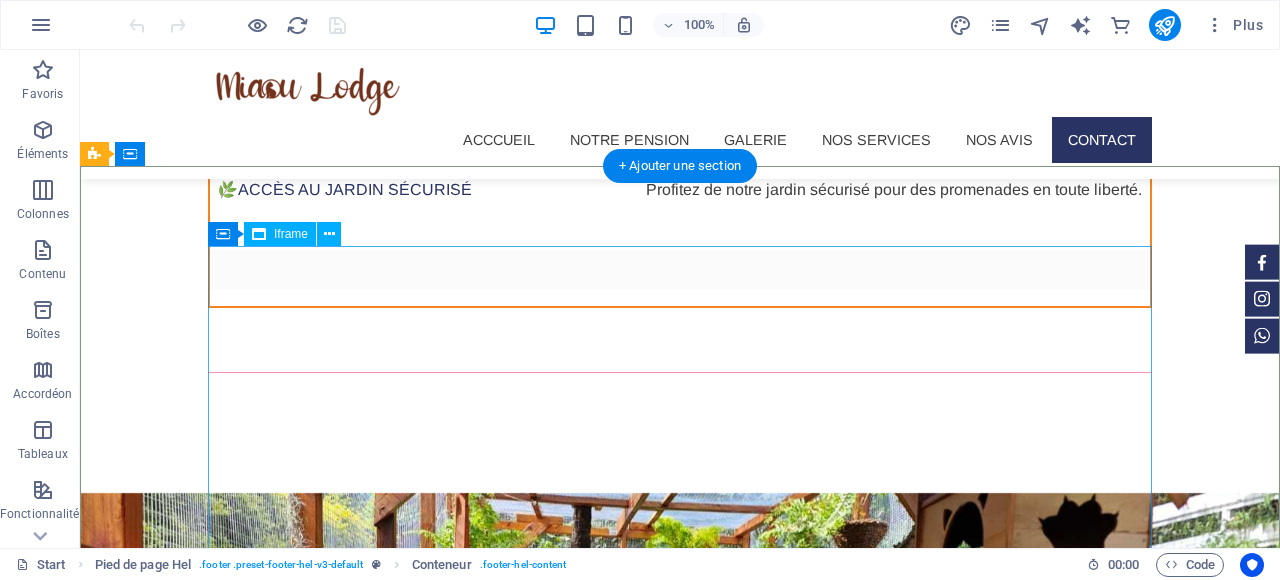 click on "</div>" at bounding box center [568, 2258] 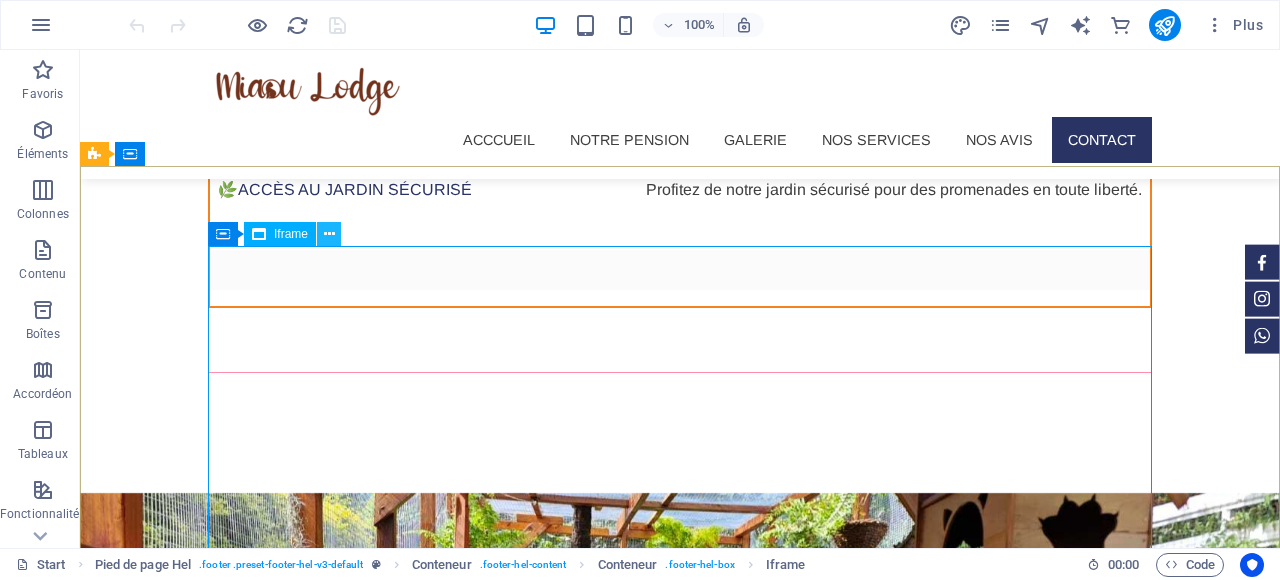 click at bounding box center (329, 234) 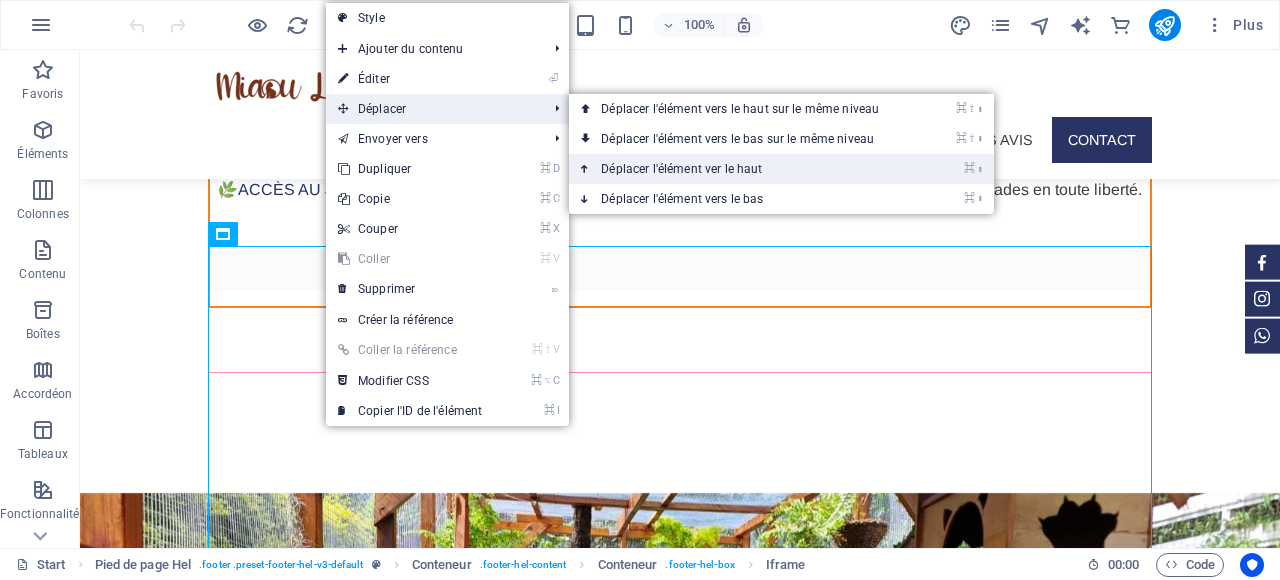 click on "⌘ ⬆  Déplacer l'élément ver le haut" at bounding box center [744, 169] 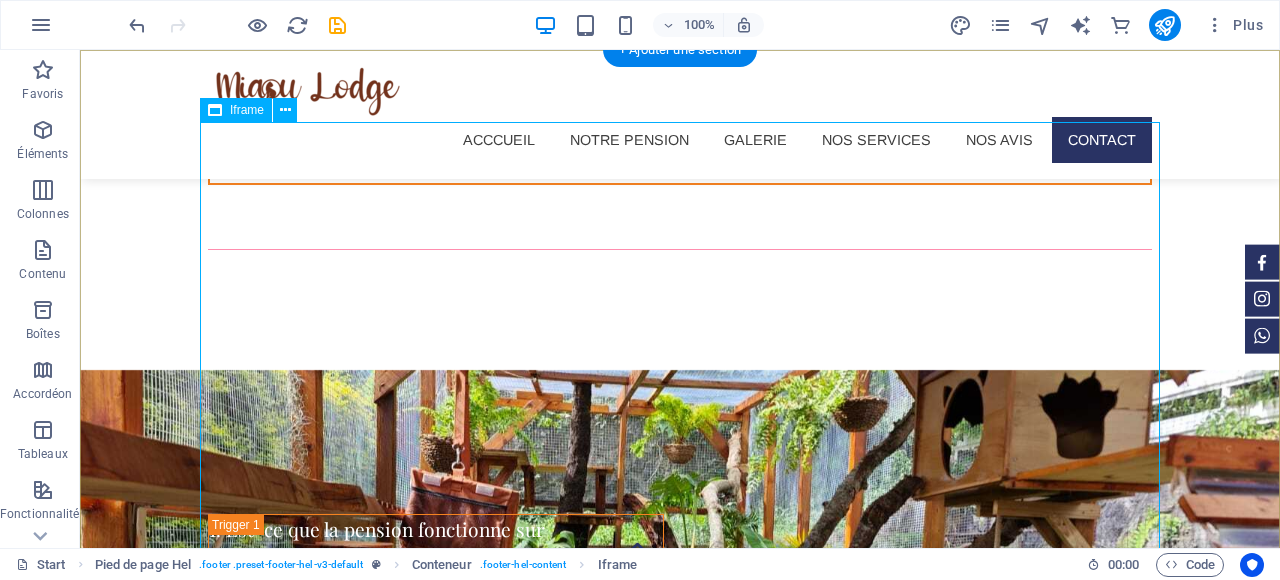 scroll, scrollTop: 4832, scrollLeft: 0, axis: vertical 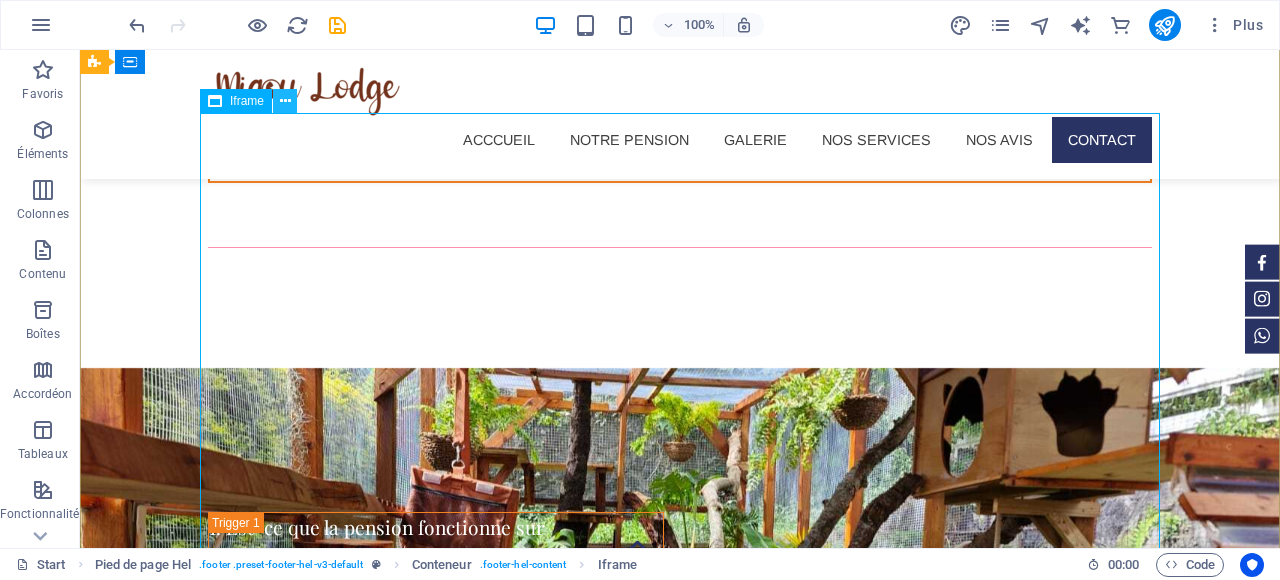 click at bounding box center (285, 101) 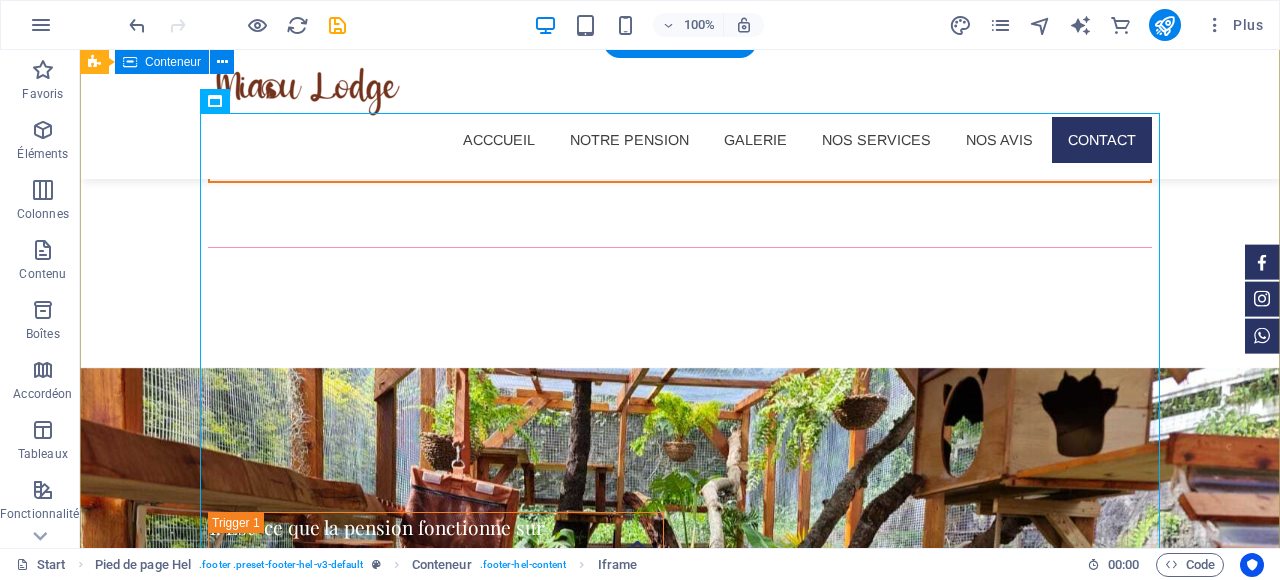 click on "</div> Votre chat mérite des vacances ? Contactez-nous miaoulodge.com 28, impasse des cevennes - PK 19 - TAMPON 0693873650 miaoulodge@gmail.com" at bounding box center [680, 2296] 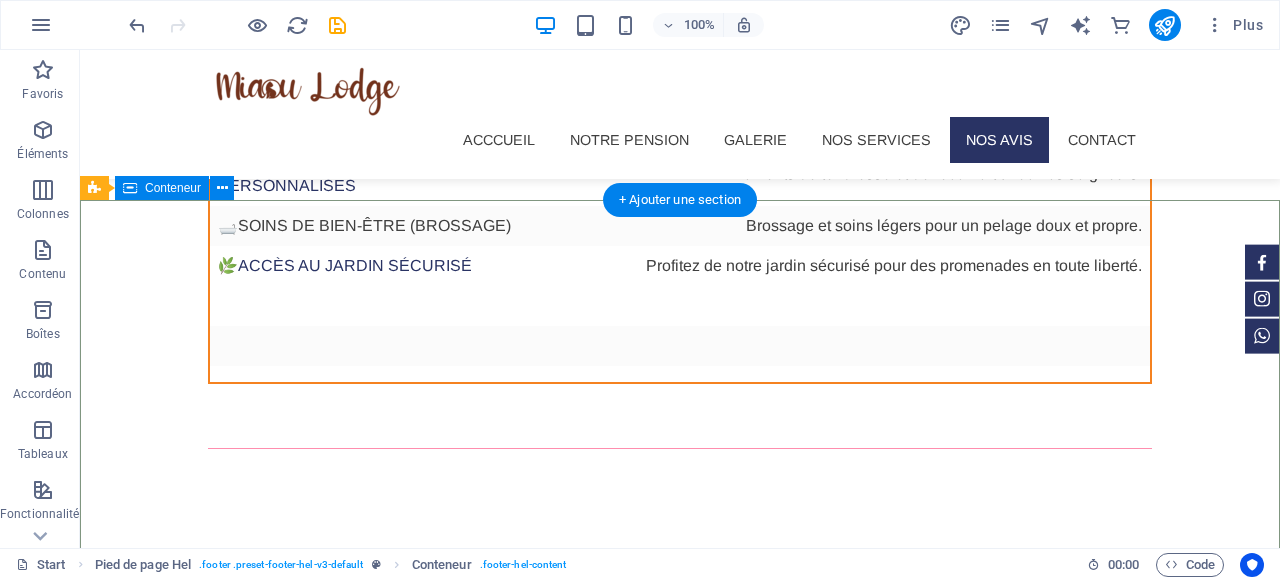 scroll, scrollTop: 4621, scrollLeft: 0, axis: vertical 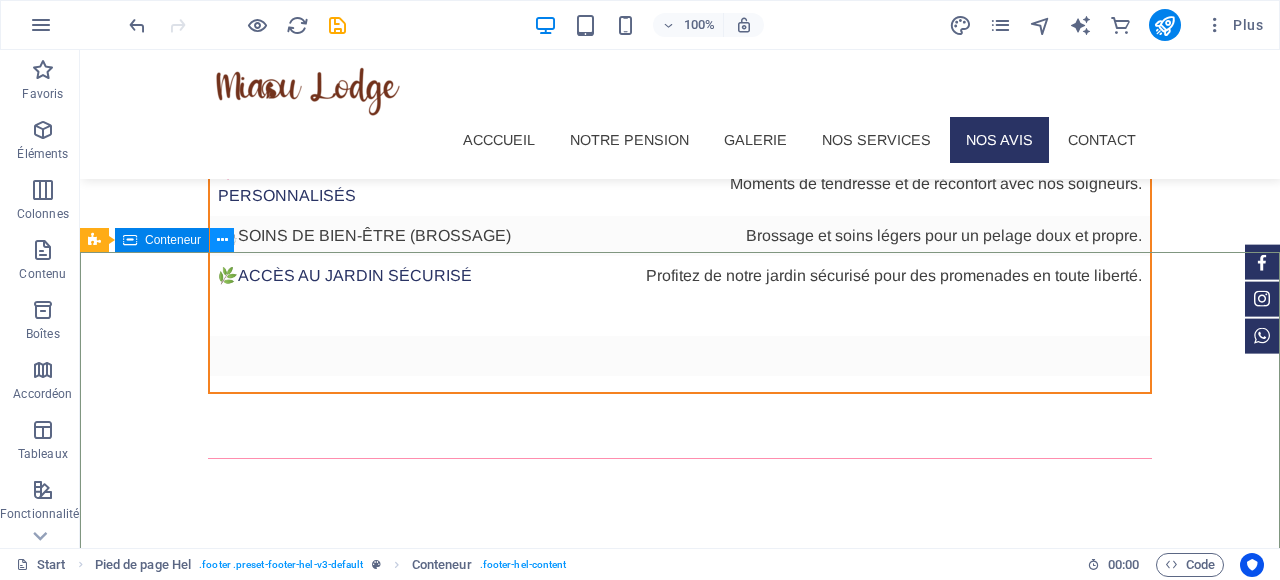 click at bounding box center (222, 240) 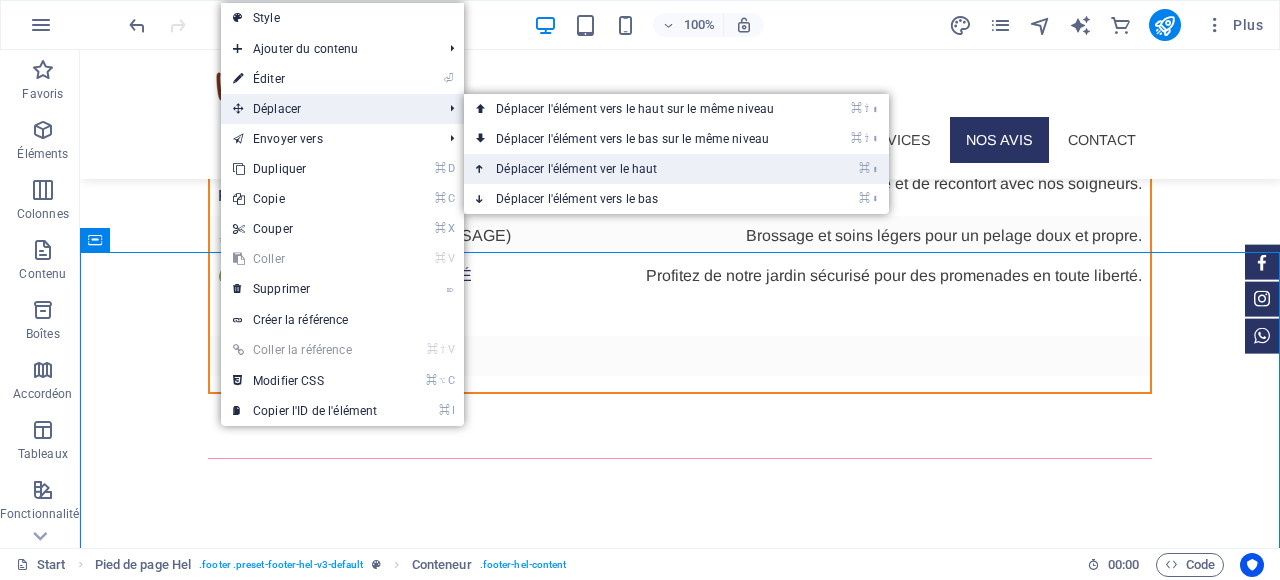 click on "⌘ ⬆  Déplacer l'élément ver le haut" at bounding box center (639, 169) 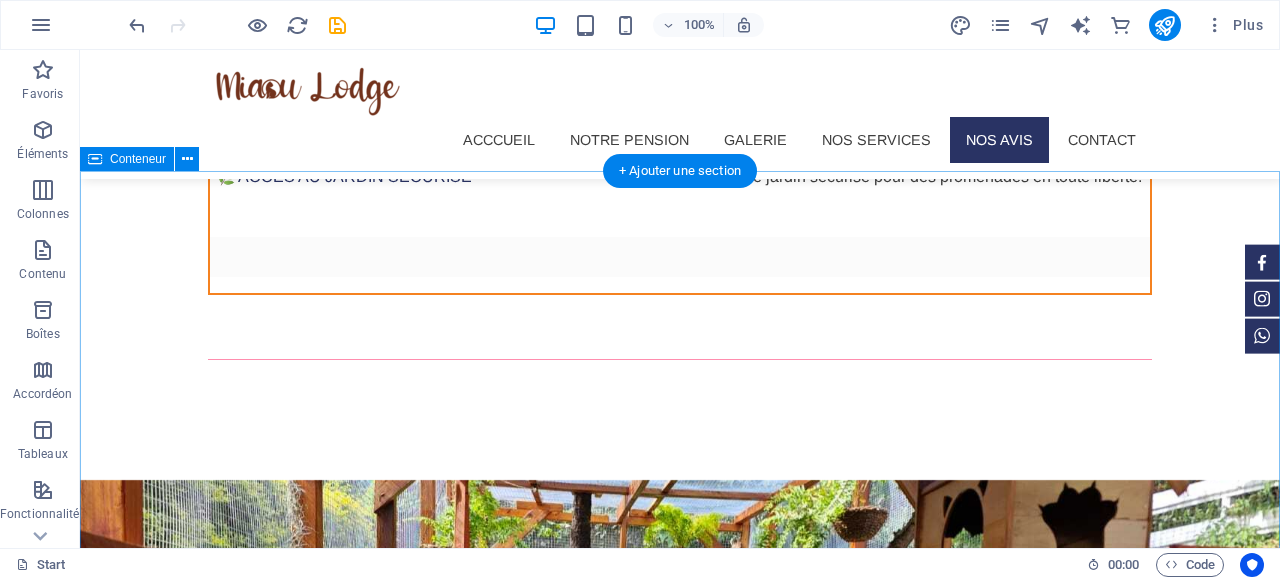 scroll, scrollTop: 4656, scrollLeft: 0, axis: vertical 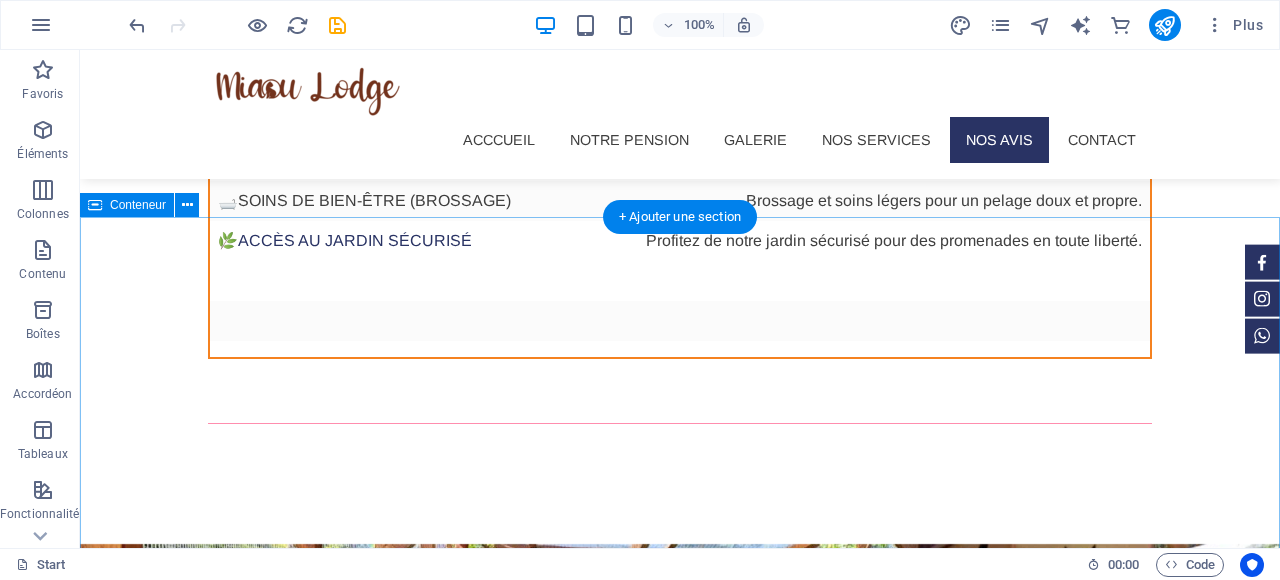 click on "</div> Votre chat mérite des vacances ? Contactez-nous miaoulodge.com 28, impasse des cevennes - PK 19 - TAMPON 0693873650 miaoulodge@gmail.com" at bounding box center [680, 4309] 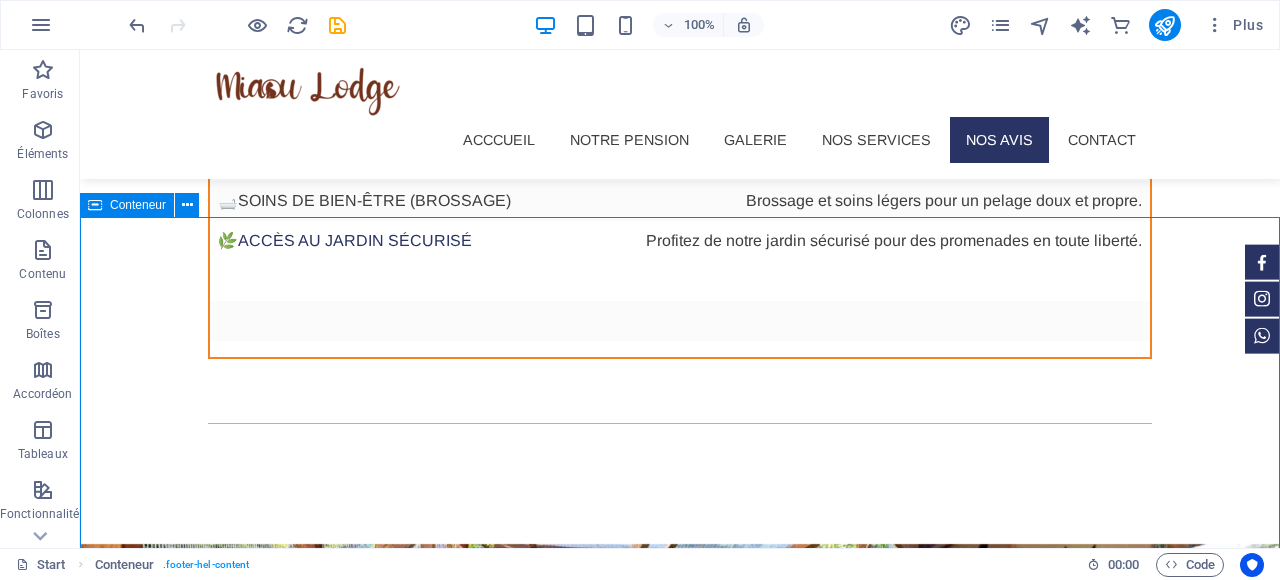 click at bounding box center (95, 205) 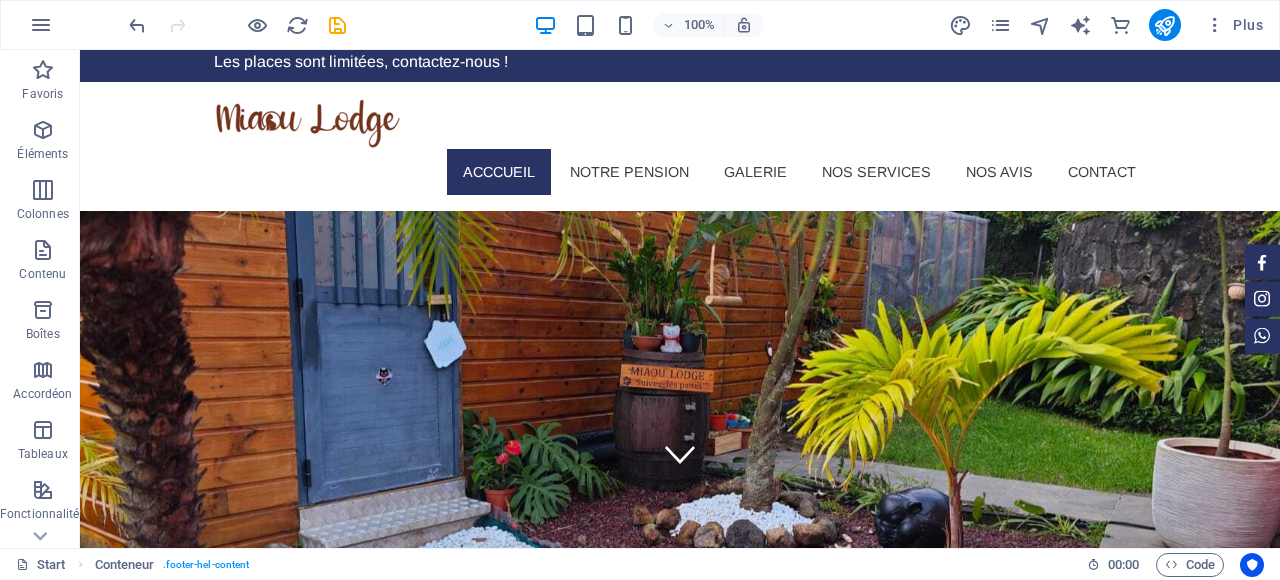 scroll, scrollTop: 0, scrollLeft: 0, axis: both 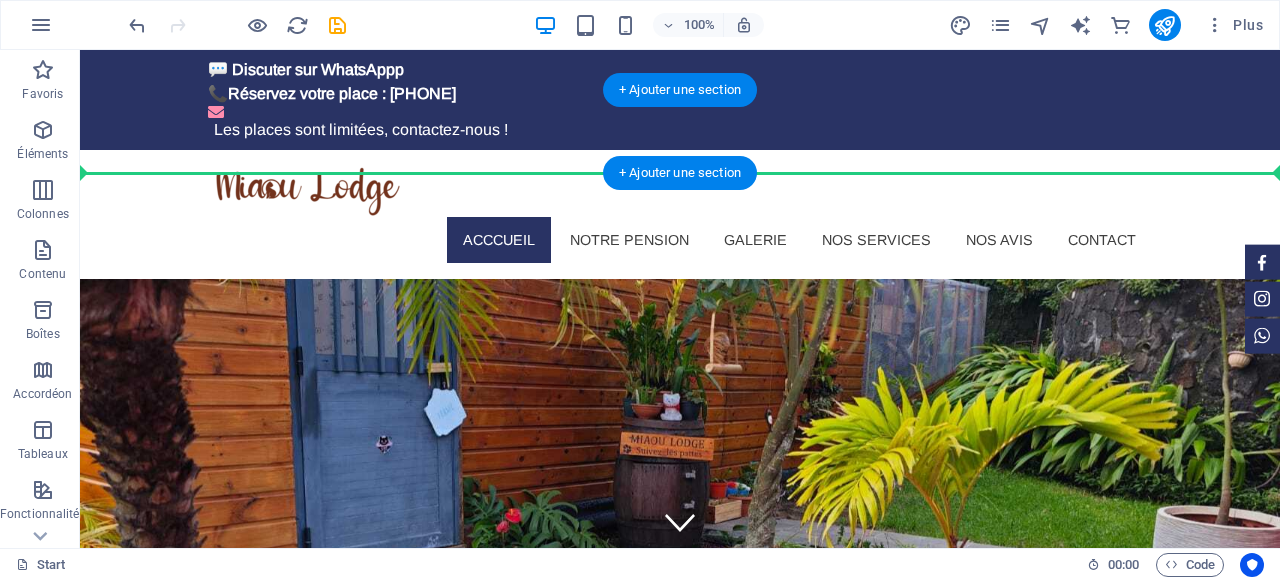 drag, startPoint x: 175, startPoint y: 255, endPoint x: 96, endPoint y: 151, distance: 130.60245 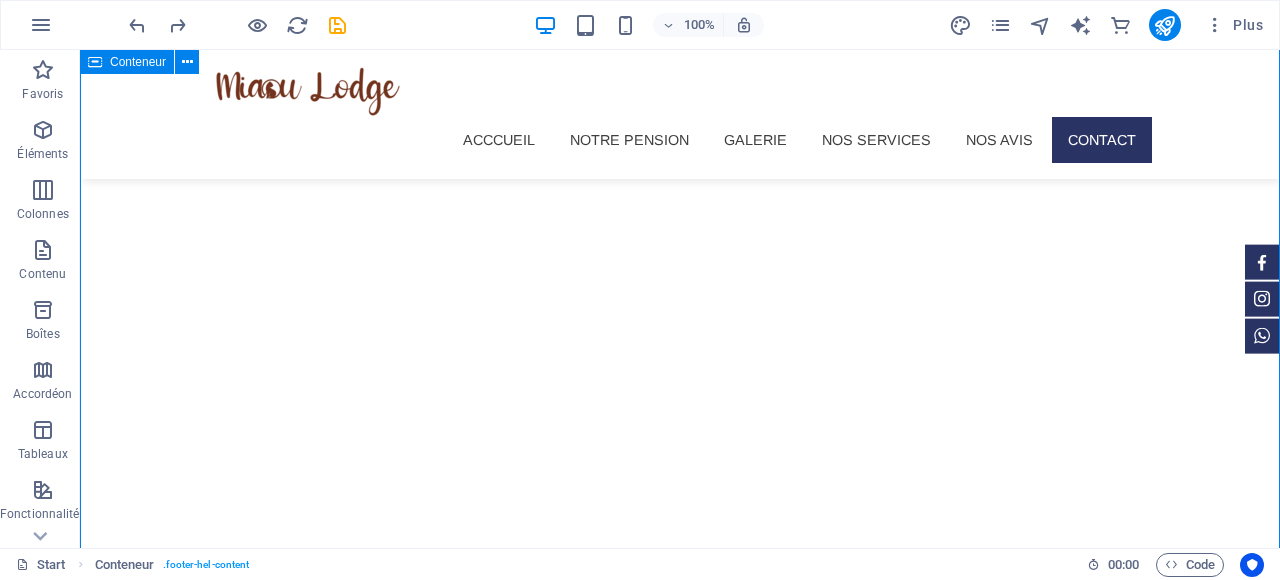 scroll, scrollTop: 6786, scrollLeft: 0, axis: vertical 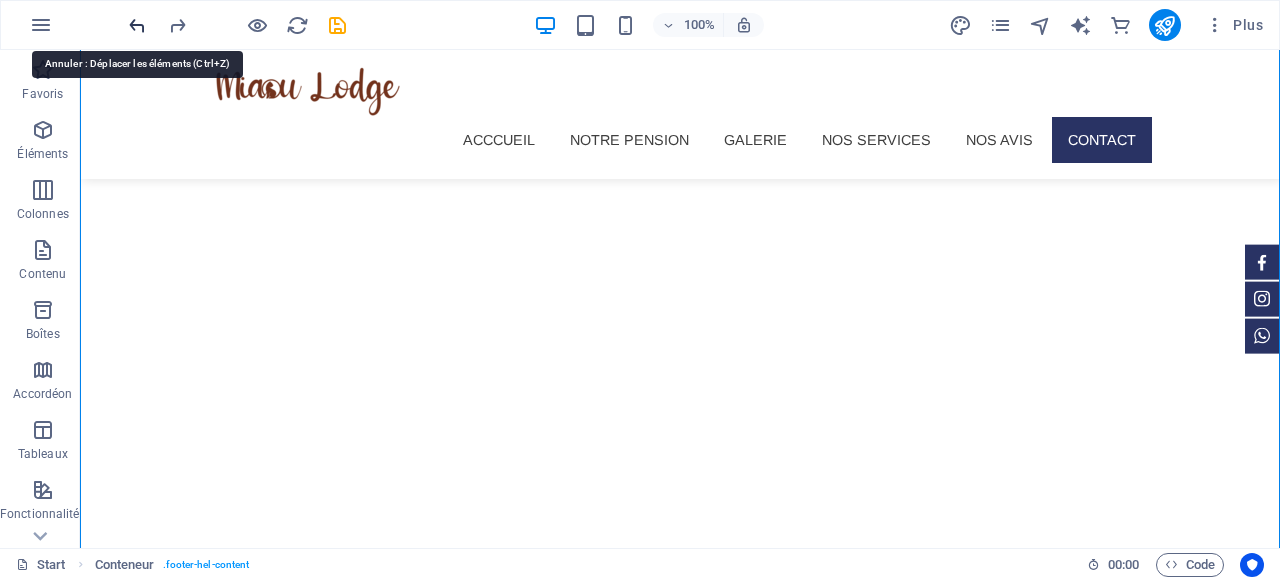 click at bounding box center (137, 25) 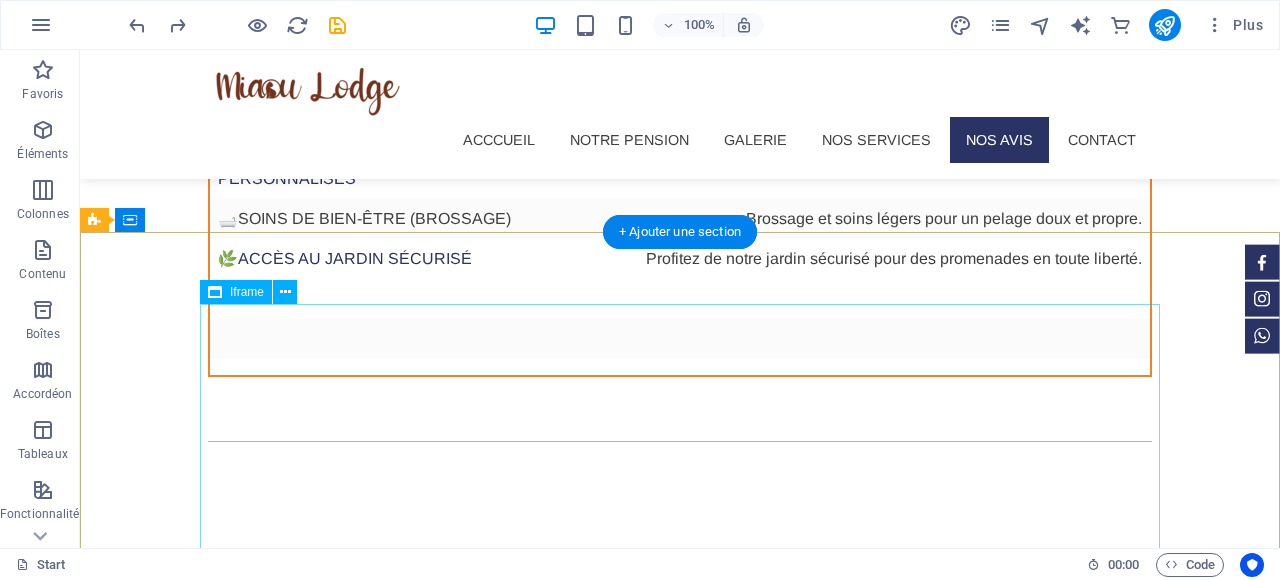 scroll, scrollTop: 4641, scrollLeft: 0, axis: vertical 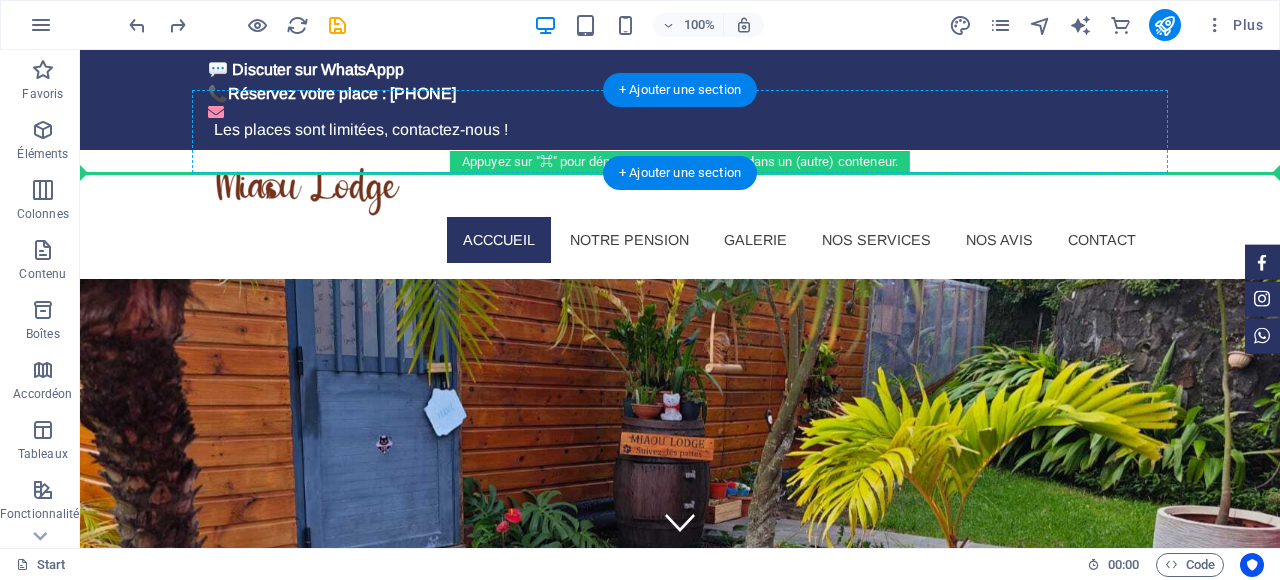drag, startPoint x: 337, startPoint y: 338, endPoint x: 247, endPoint y: 148, distance: 210.23796 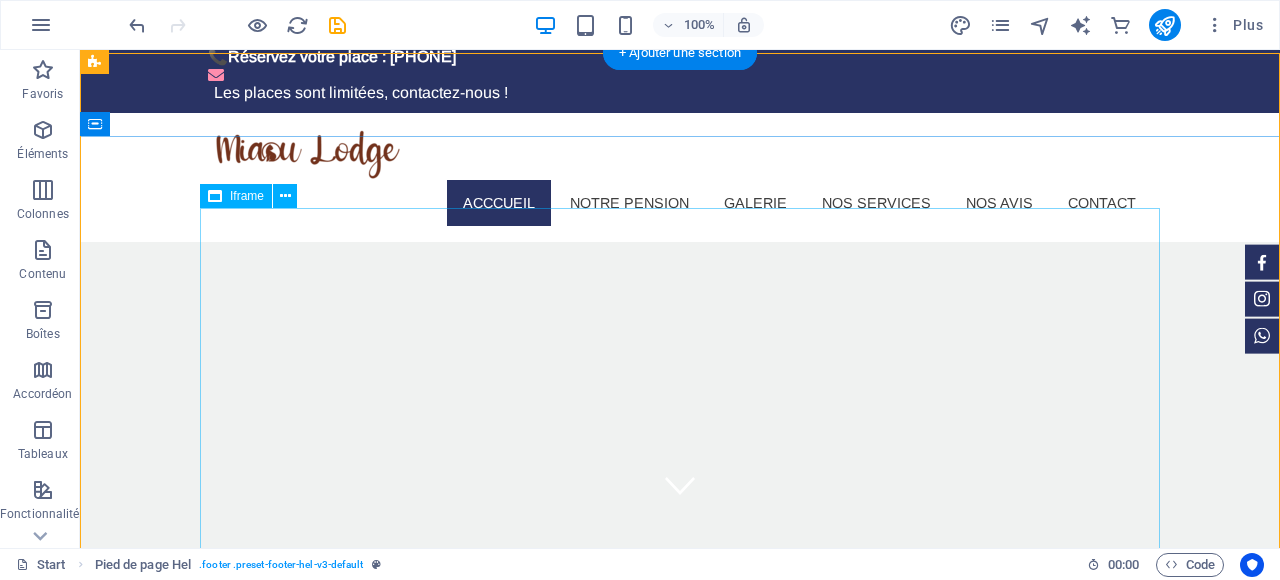 scroll, scrollTop: 0, scrollLeft: 0, axis: both 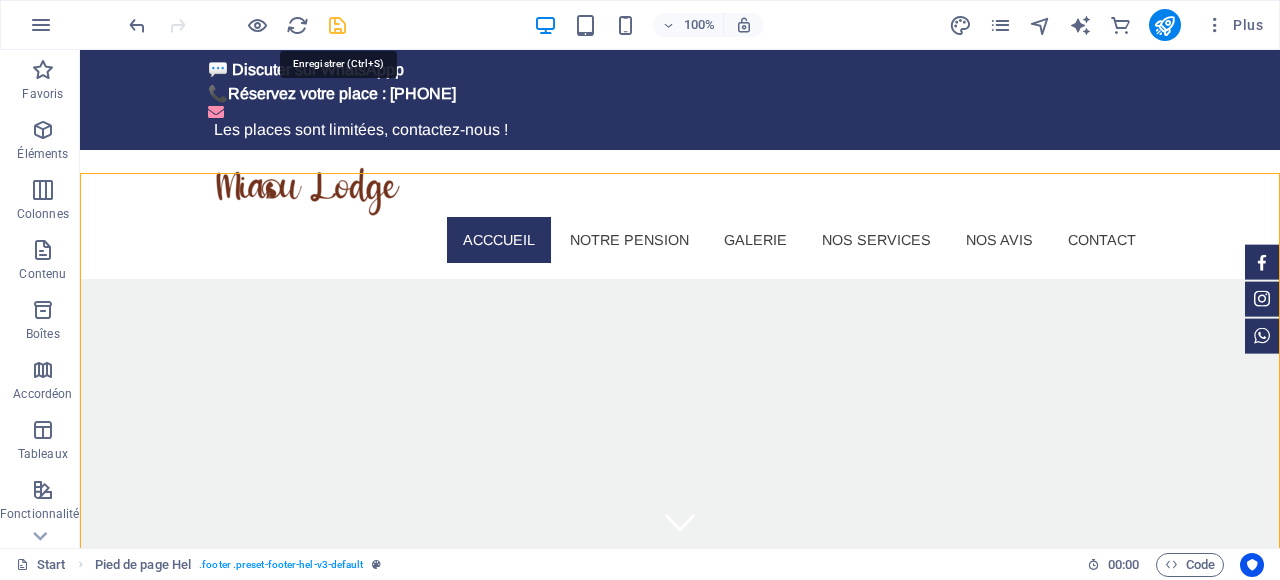 click at bounding box center (337, 25) 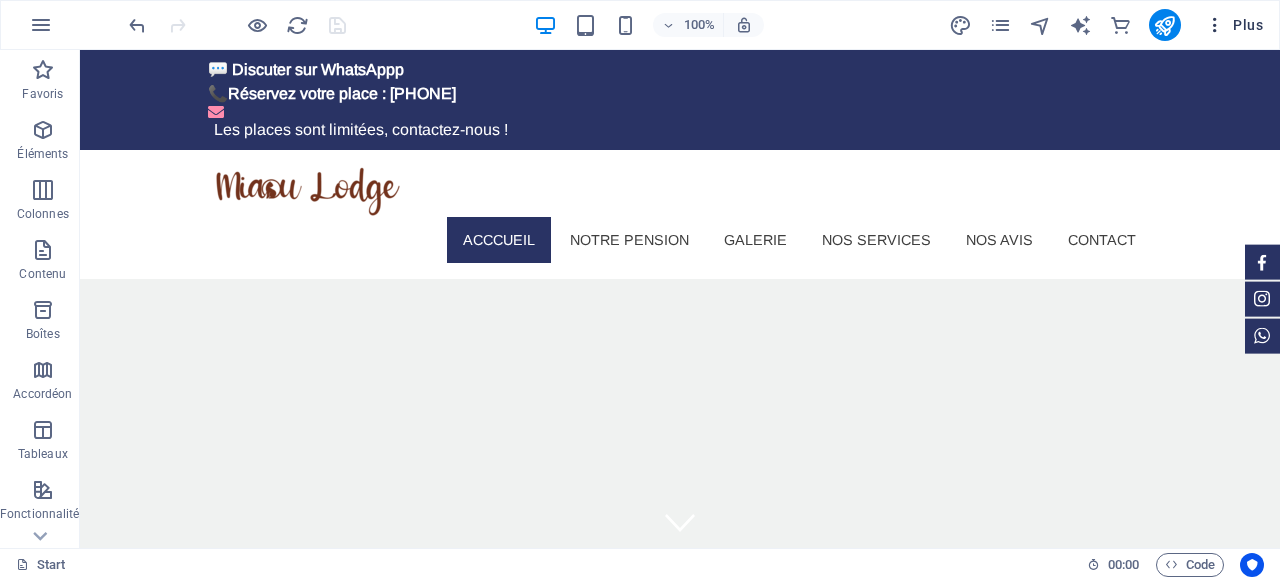 click at bounding box center [1215, 25] 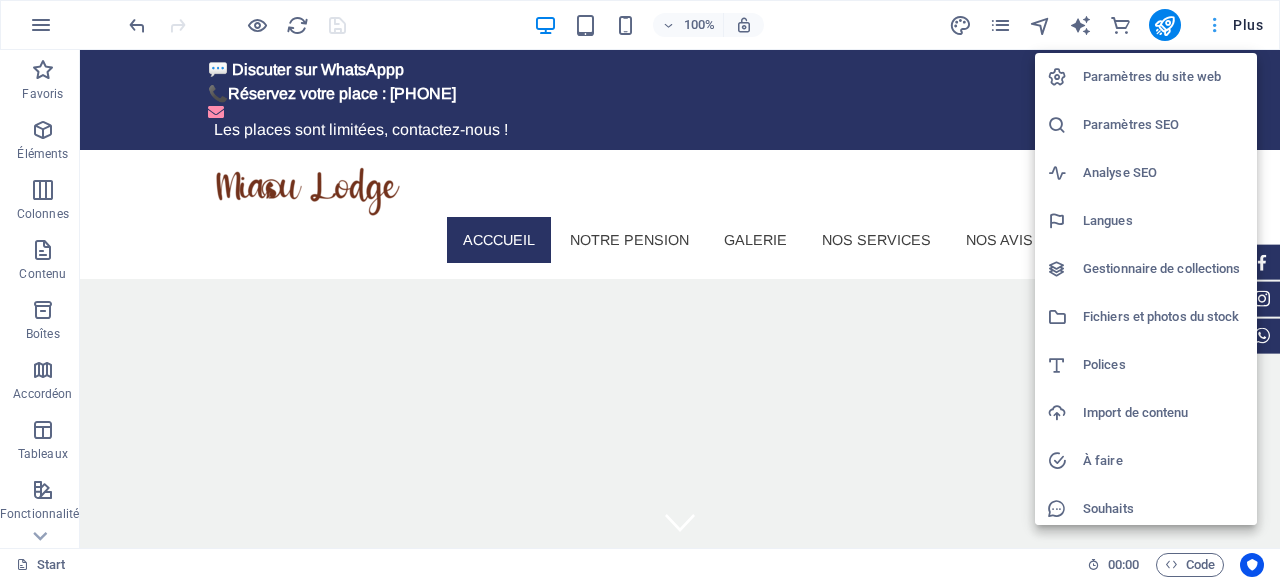 click at bounding box center [640, 290] 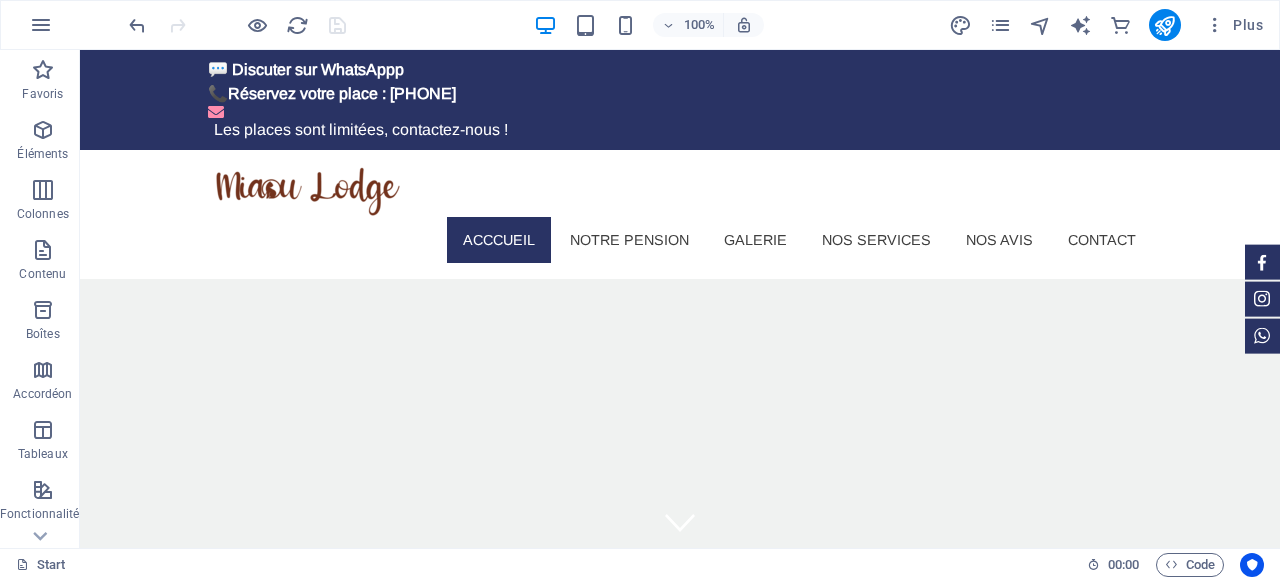 type 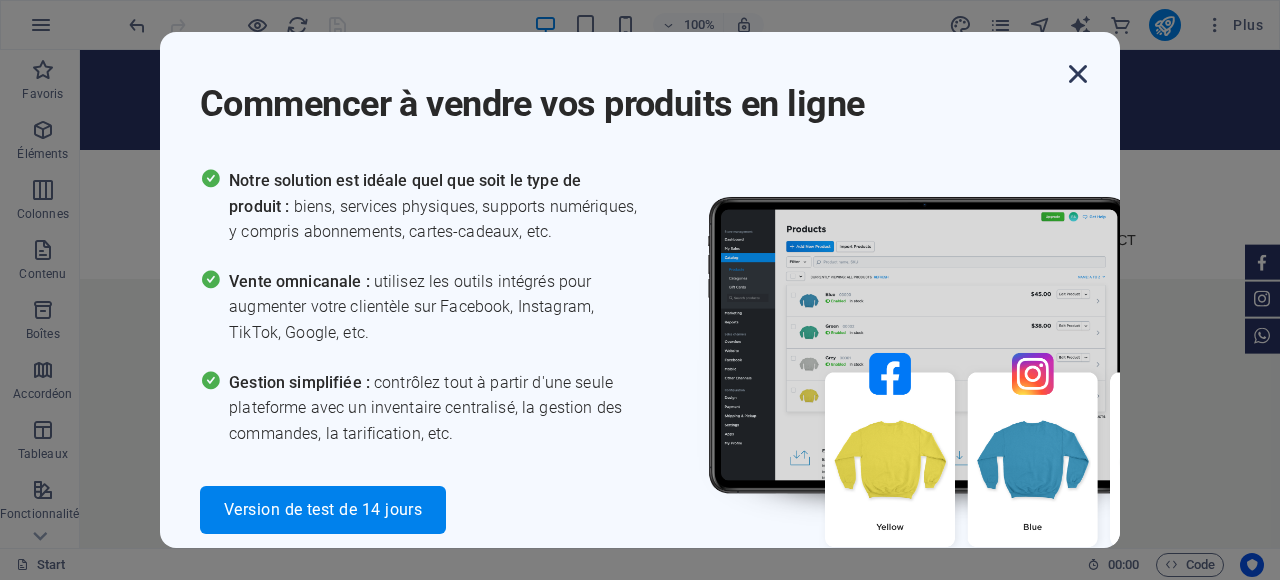 click at bounding box center (1078, 74) 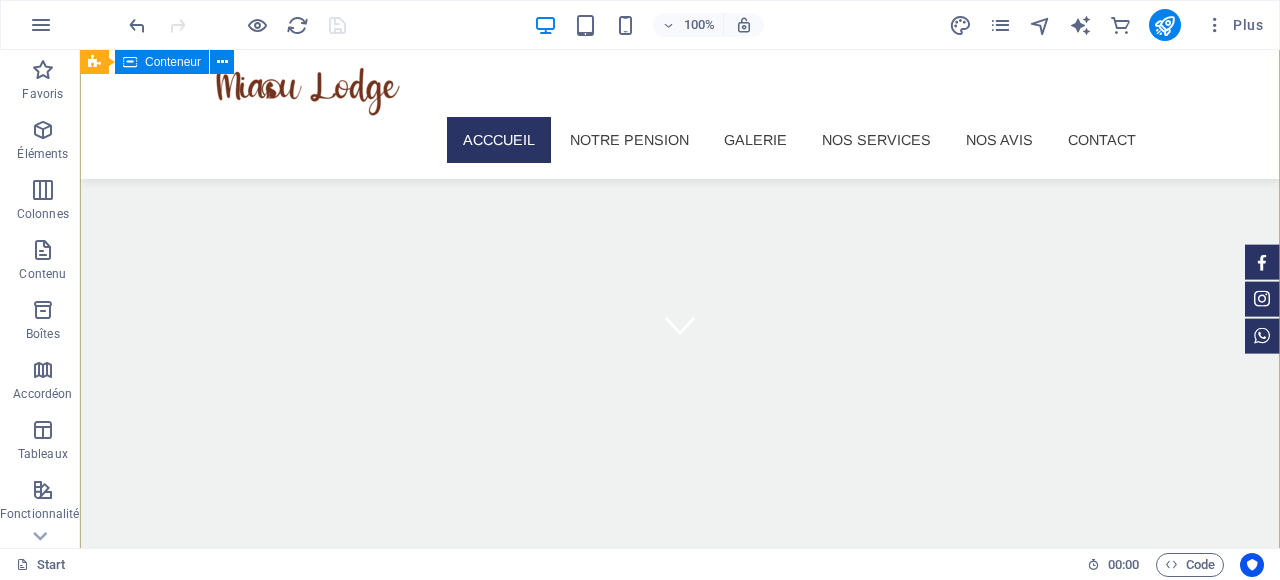 scroll, scrollTop: 194, scrollLeft: 0, axis: vertical 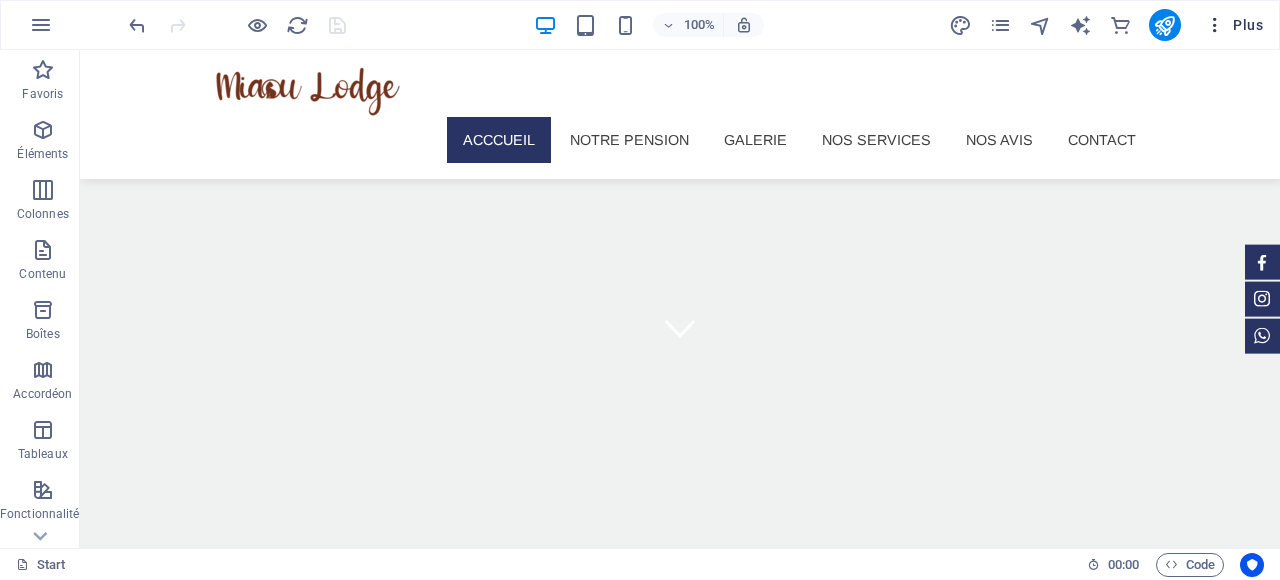 click at bounding box center [1215, 25] 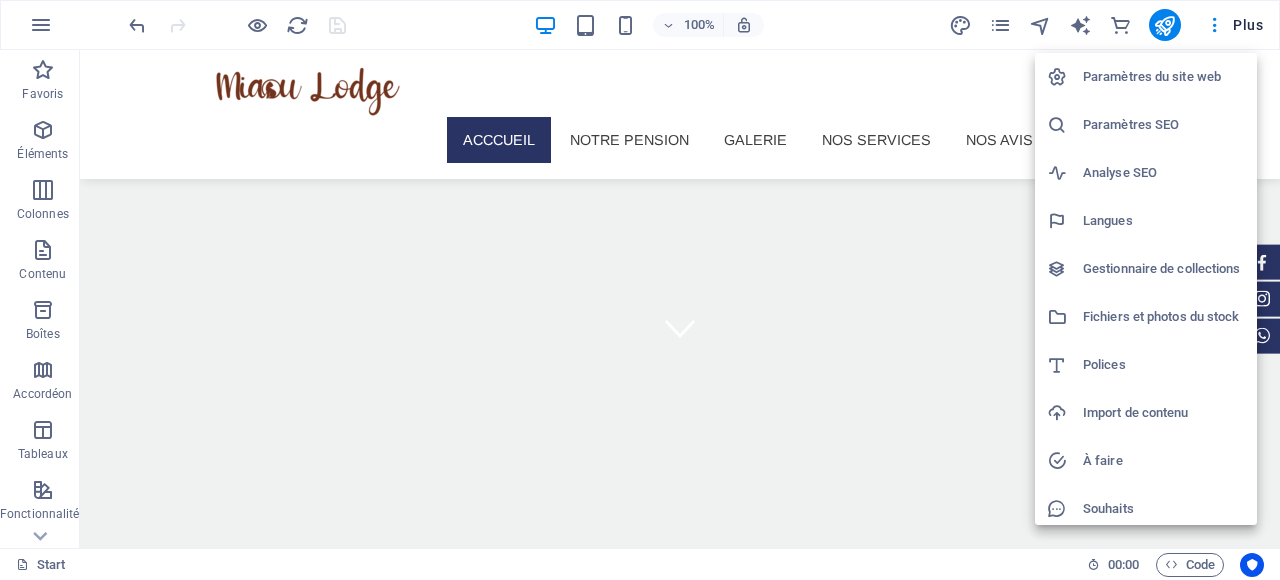 click at bounding box center (640, 290) 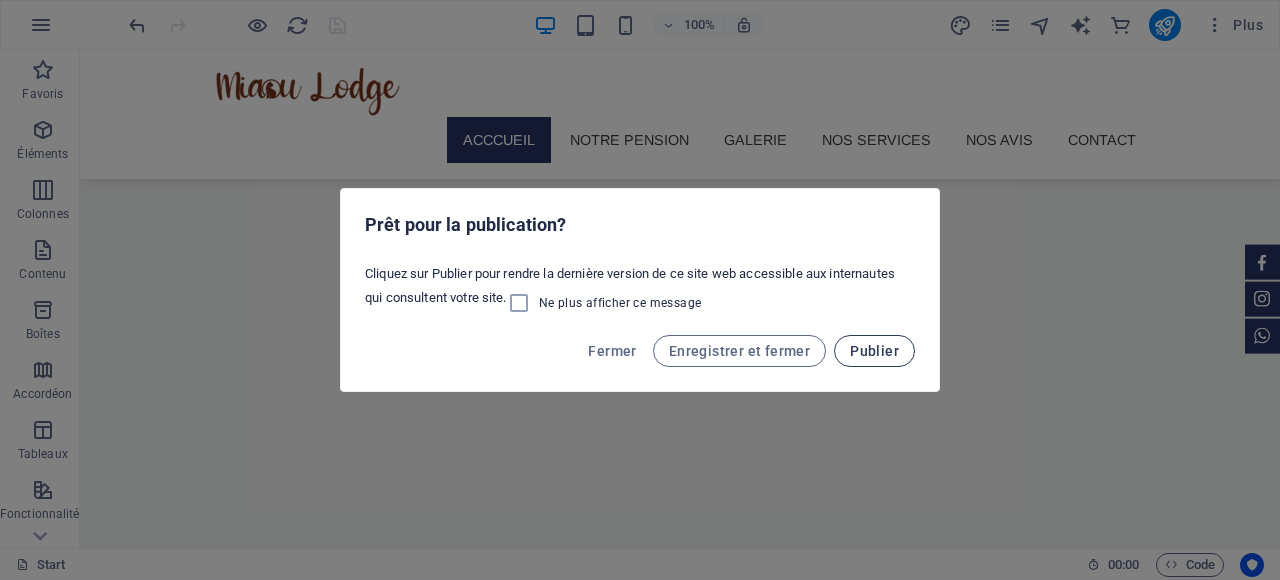 click on "Publier" at bounding box center [874, 351] 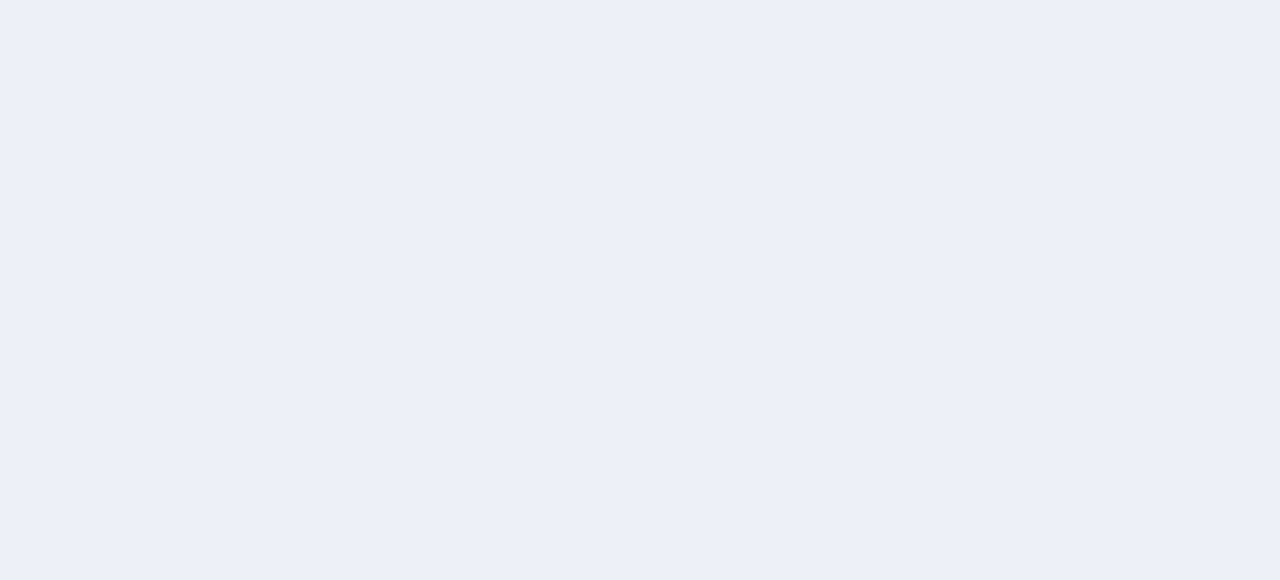 scroll, scrollTop: 0, scrollLeft: 0, axis: both 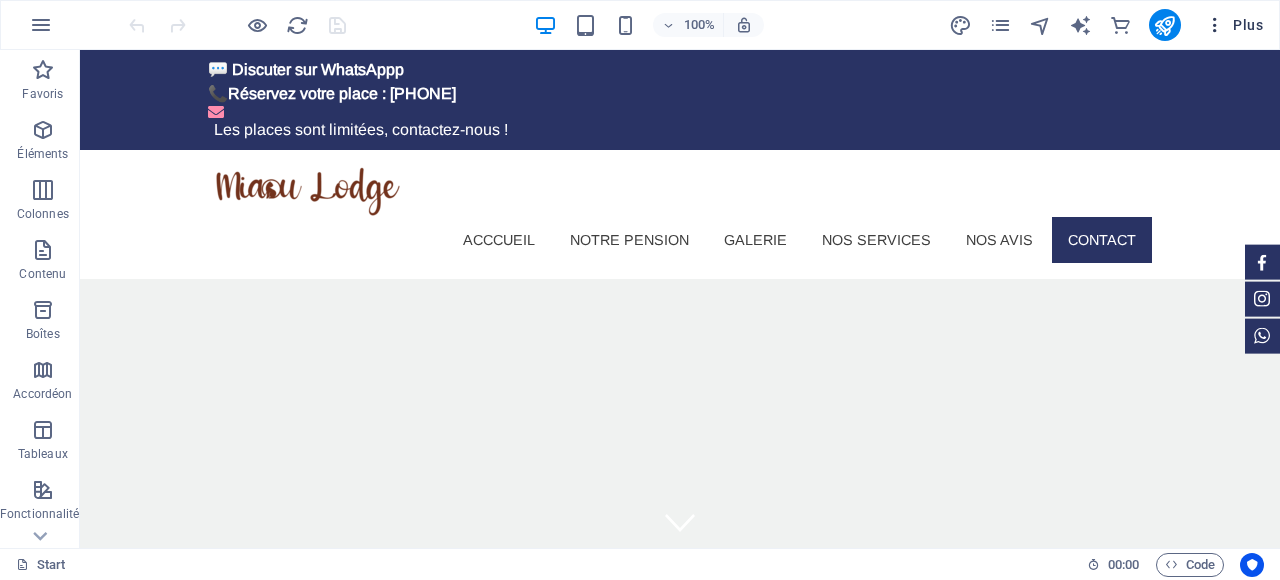 click on "Plus" at bounding box center [1234, 25] 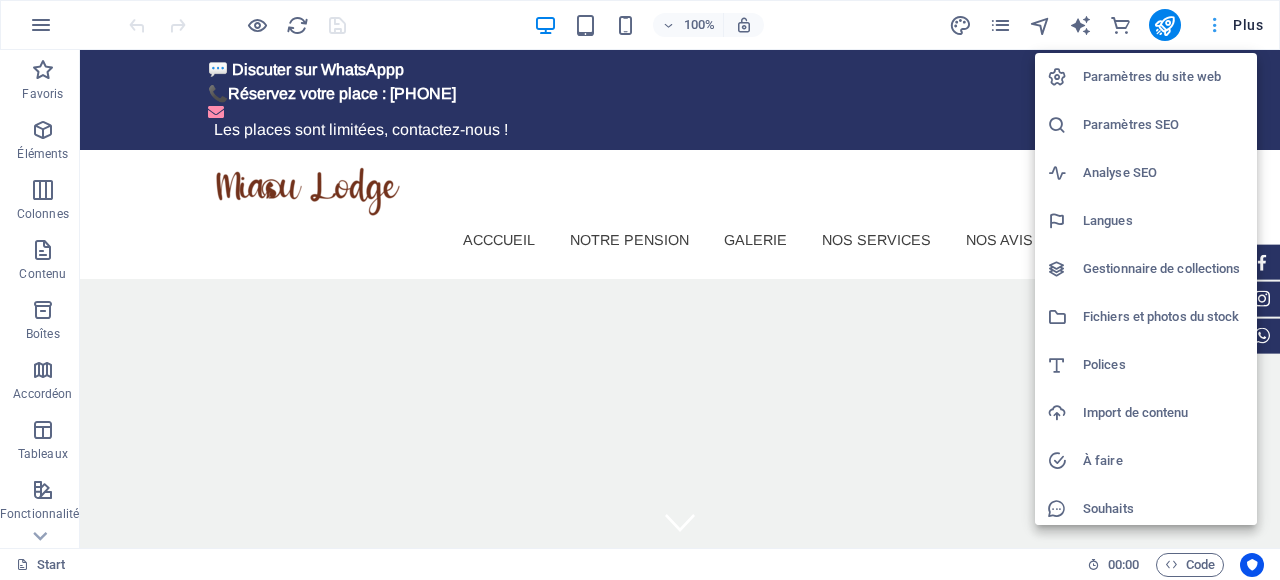 click at bounding box center [640, 290] 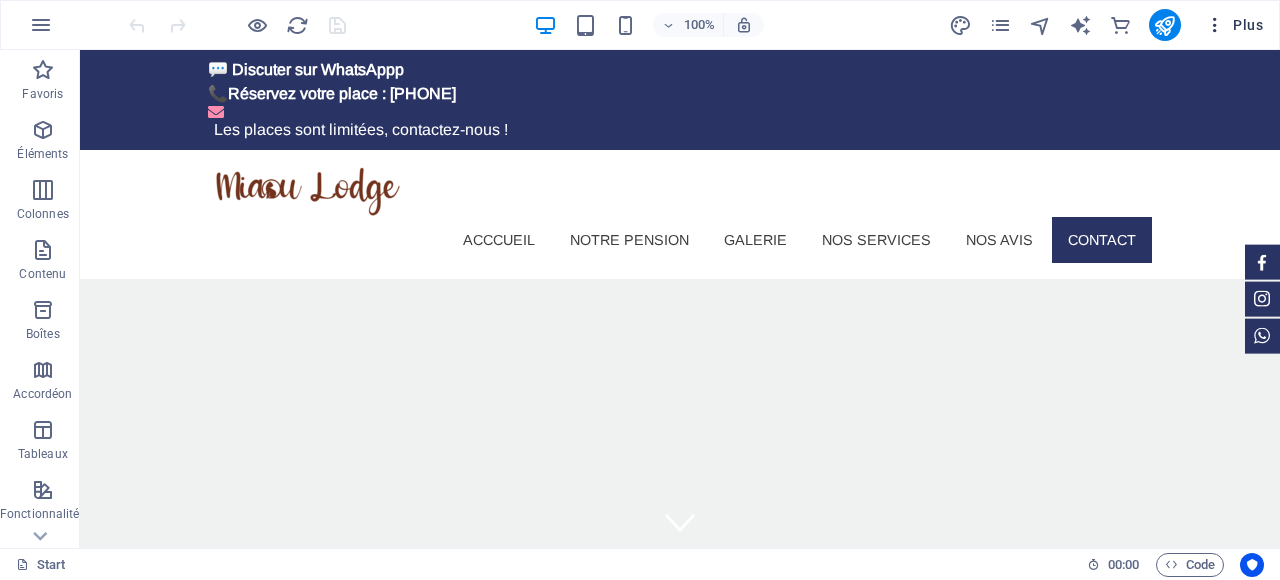 click at bounding box center [1215, 25] 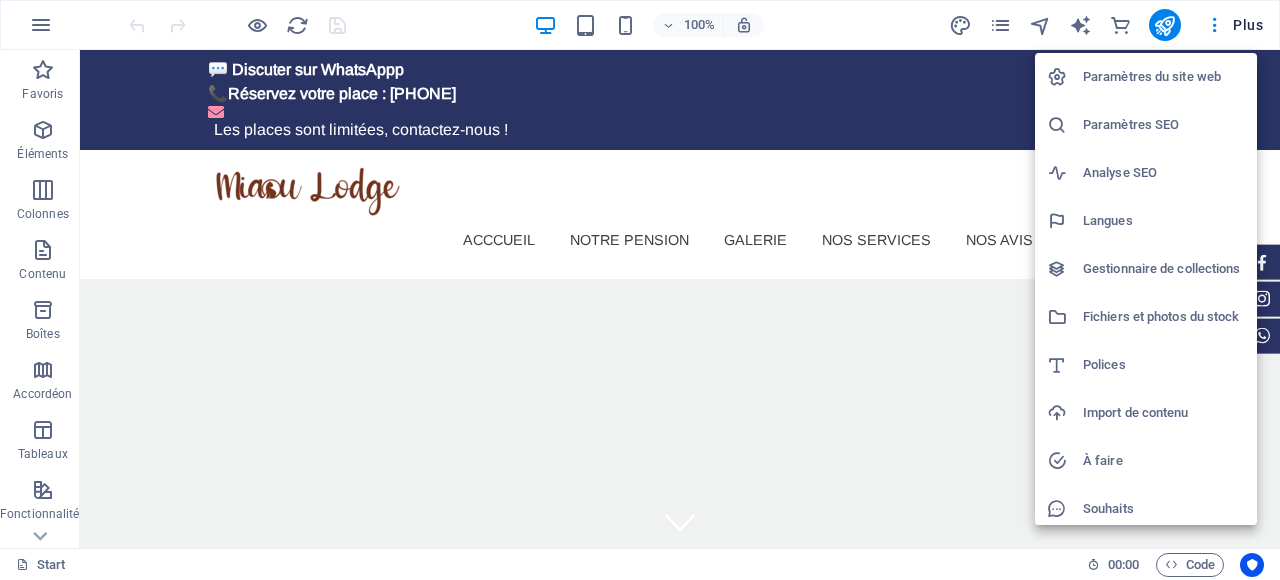 click at bounding box center (640, 290) 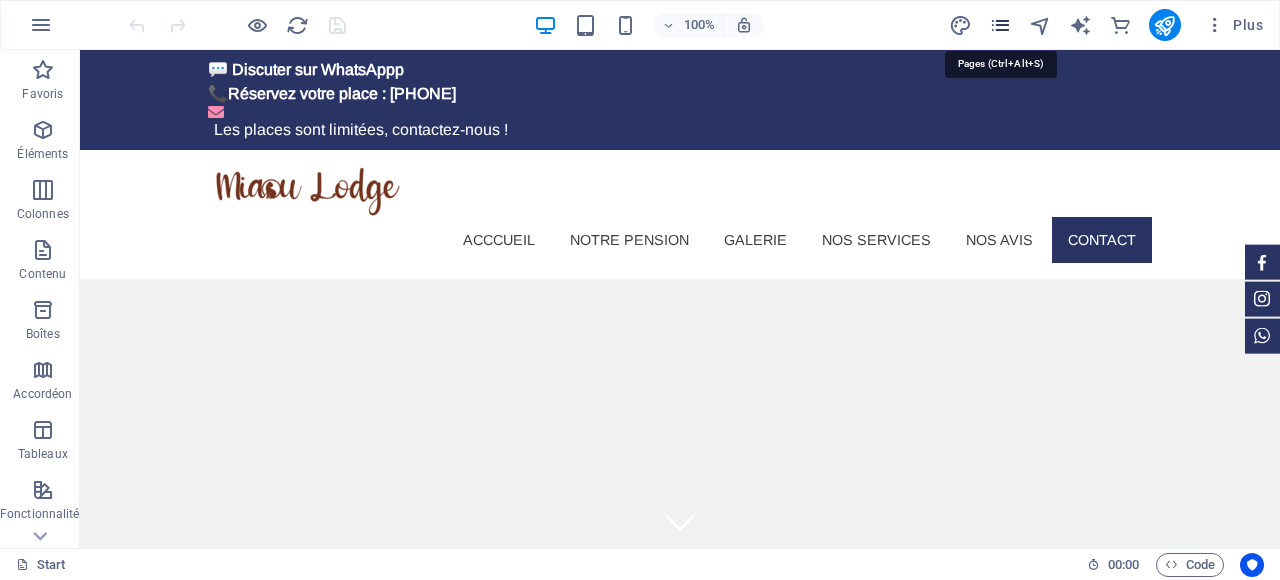 click at bounding box center [1000, 25] 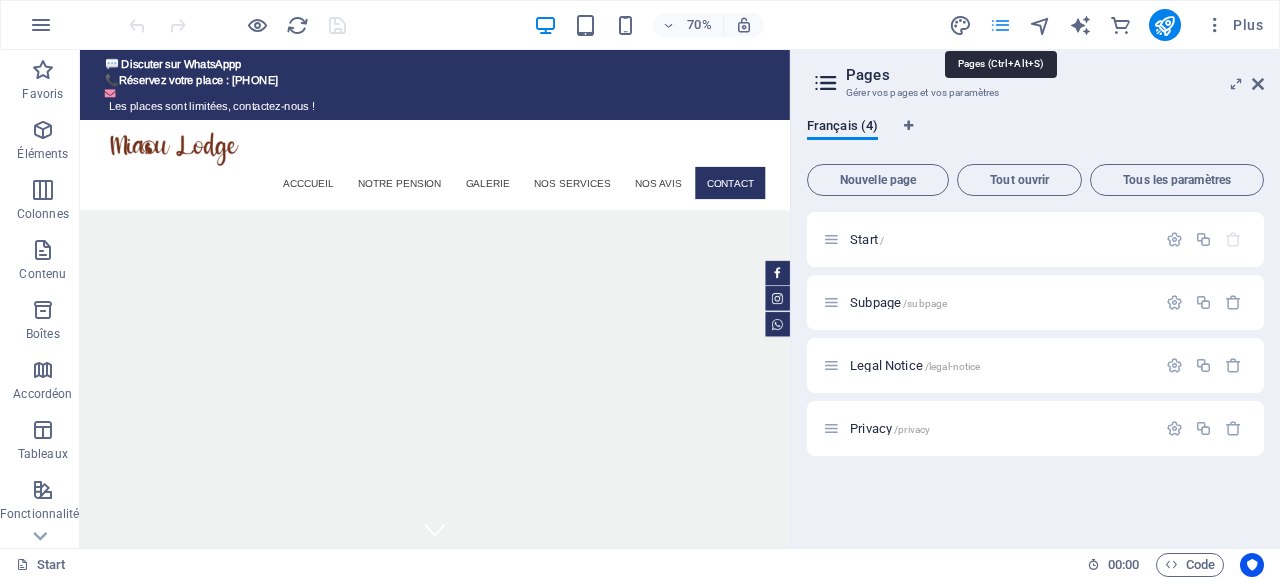 click at bounding box center (1000, 25) 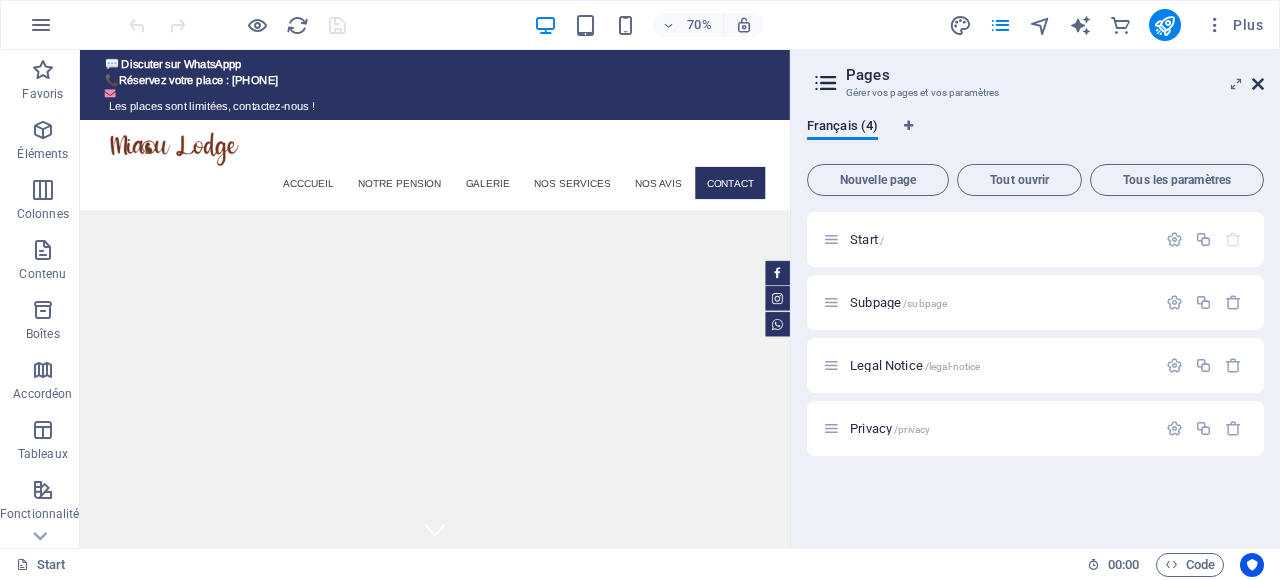 click at bounding box center (1258, 84) 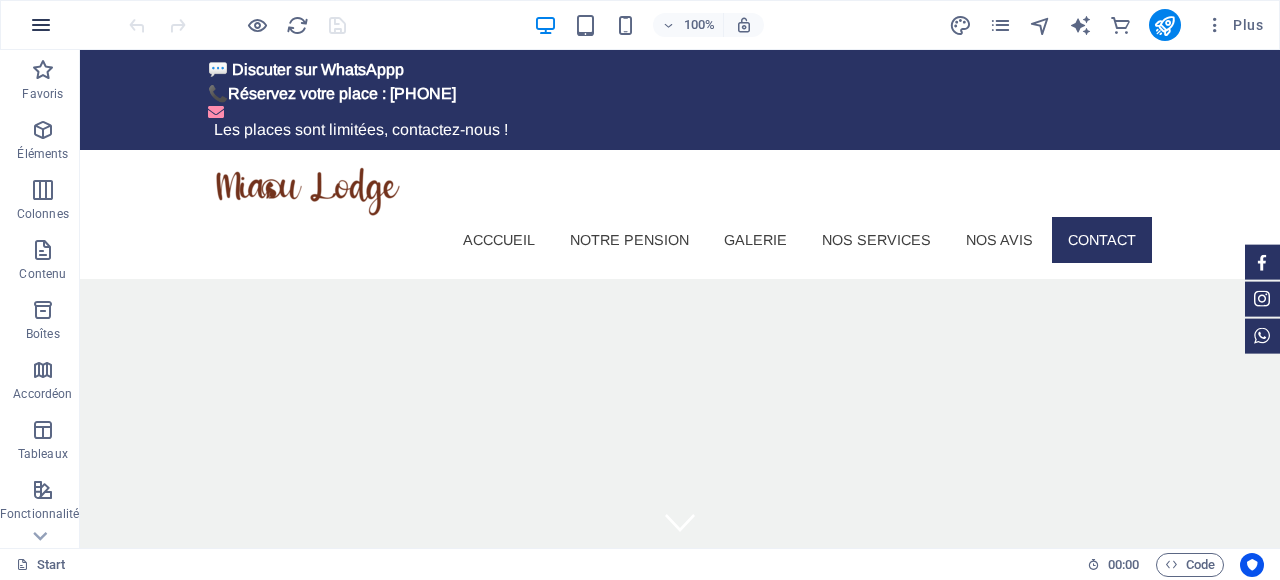 click at bounding box center [41, 25] 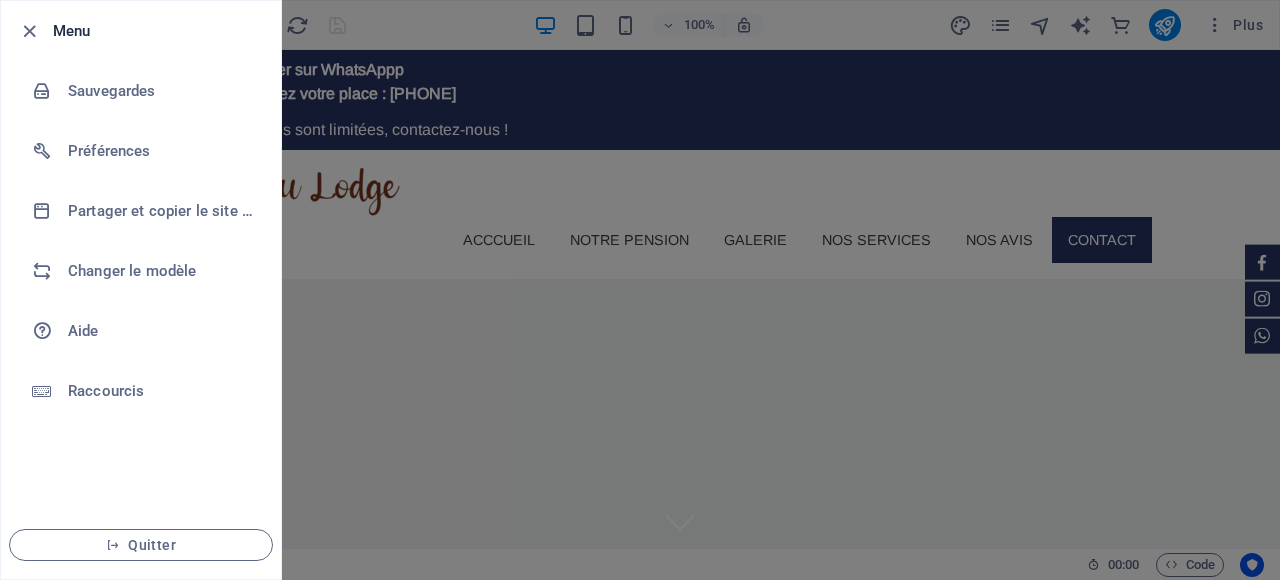 click at bounding box center (640, 290) 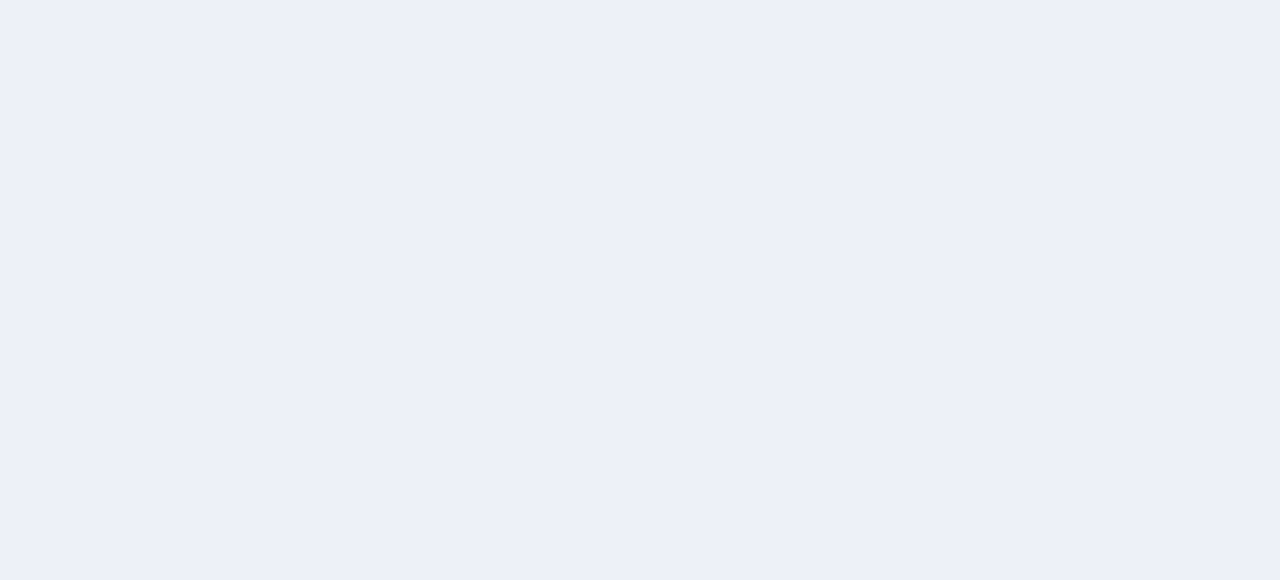 scroll, scrollTop: 0, scrollLeft: 0, axis: both 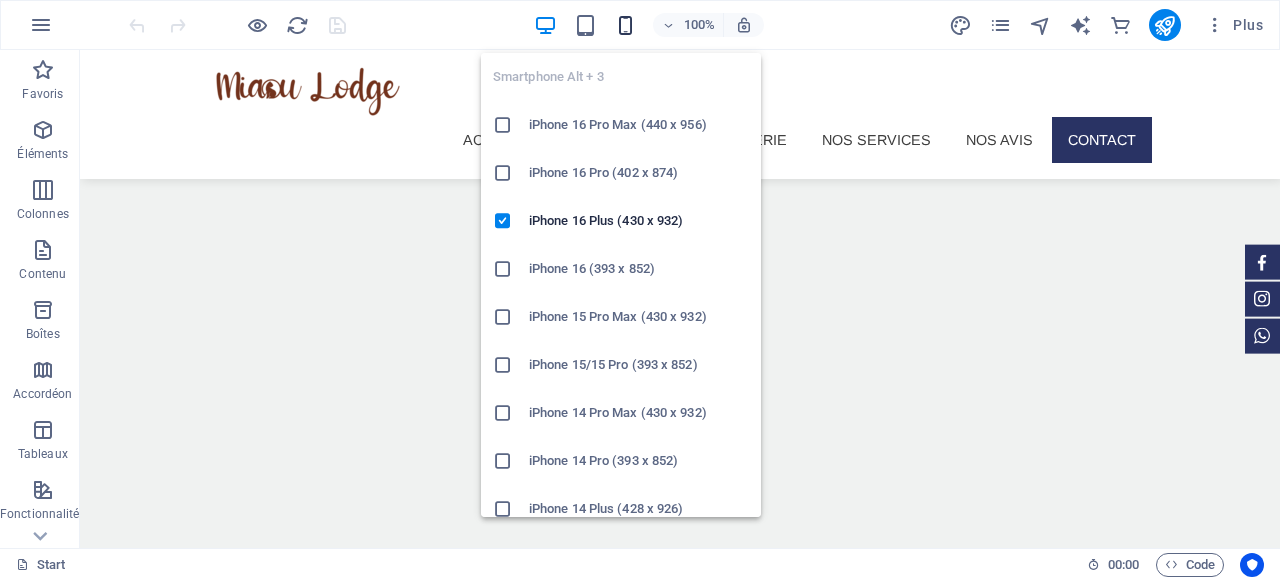 click at bounding box center (625, 25) 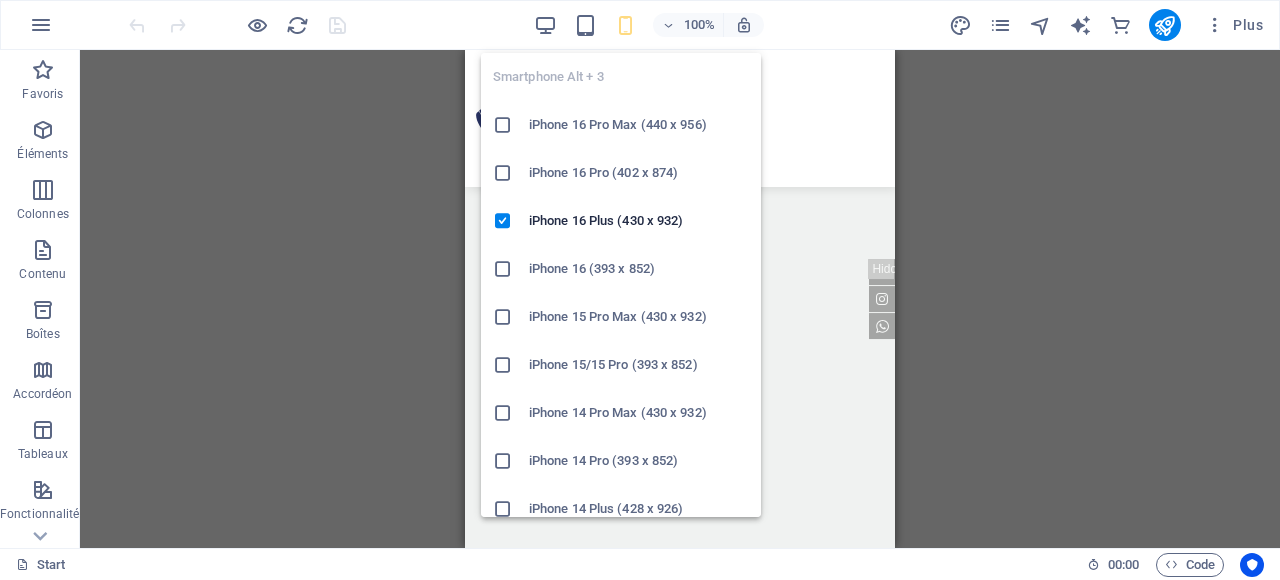 scroll, scrollTop: 103, scrollLeft: 0, axis: vertical 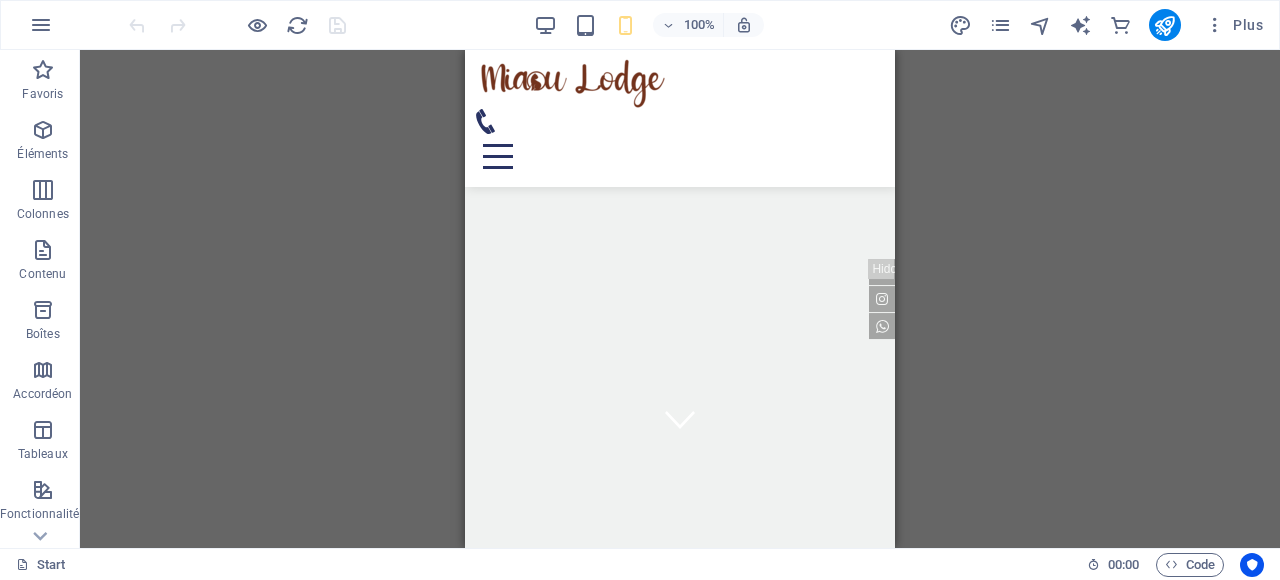 click on "Glissez et déposez l'élément de votre choix pour remplacer le contenu existant. Appuyez sur "Ctrl" si vous voulez créer un nouvel élément.
Conteneur   H4   Pied de page Hel   Conteneur   Conteneur   Menu   Barre de menus   Iframe   Espaceur   Espaceur   Icônes des réseaux sociaux   Bannière   Conteneur   Icônes des réseaux sociaux   Icône" at bounding box center [680, 299] 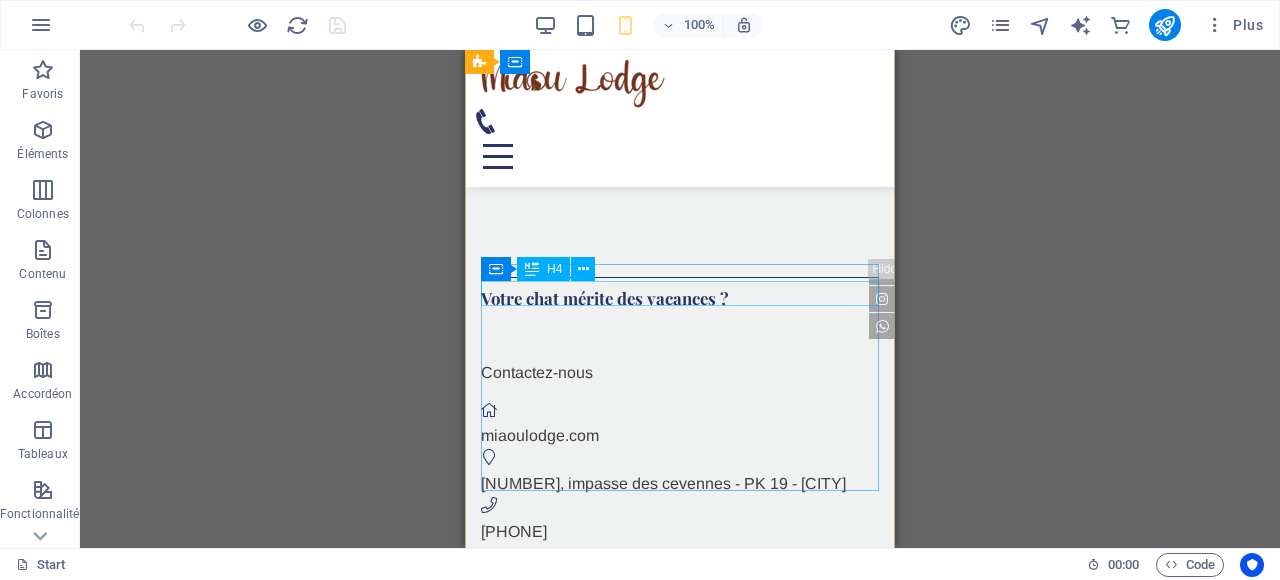 scroll, scrollTop: 807, scrollLeft: 0, axis: vertical 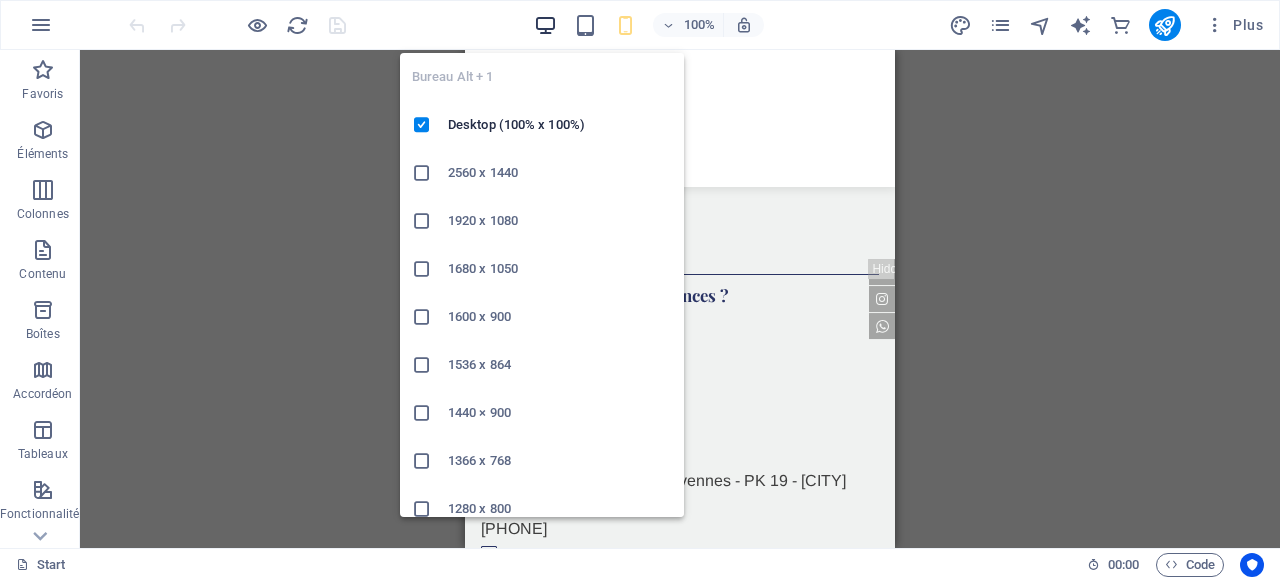 click at bounding box center [545, 25] 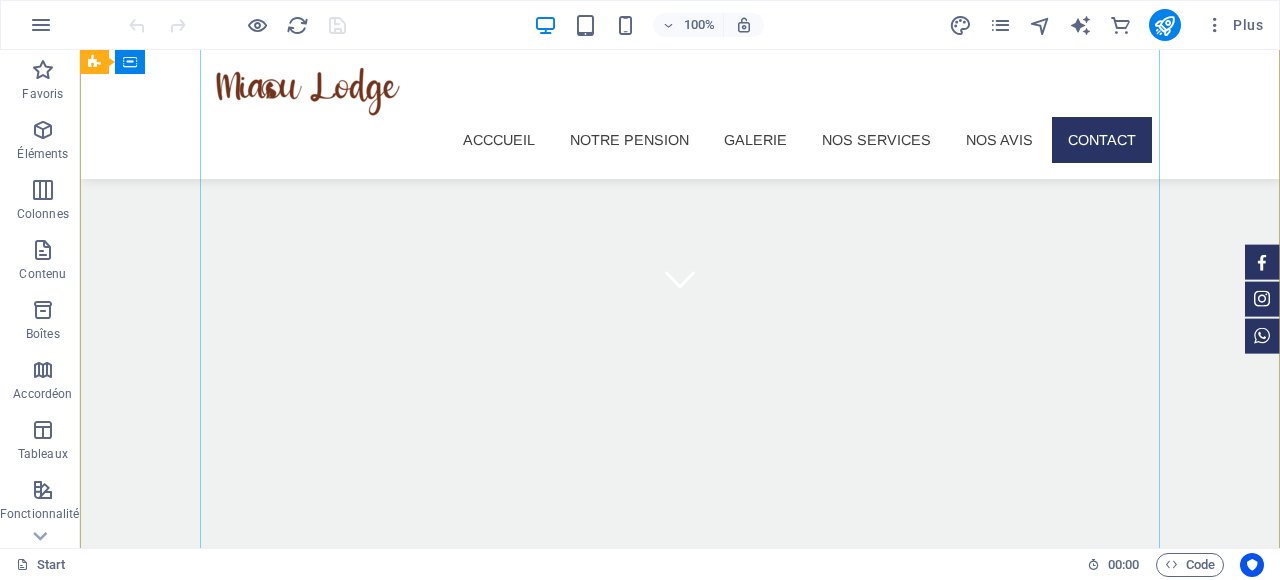 scroll, scrollTop: 271, scrollLeft: 0, axis: vertical 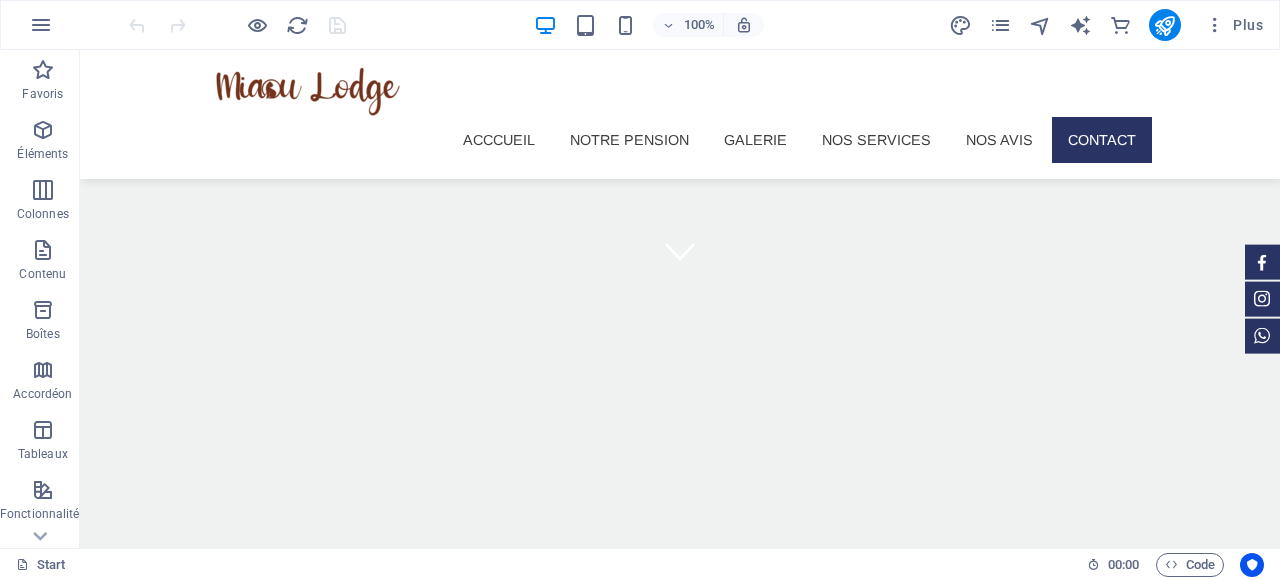 click at bounding box center [237, 25] 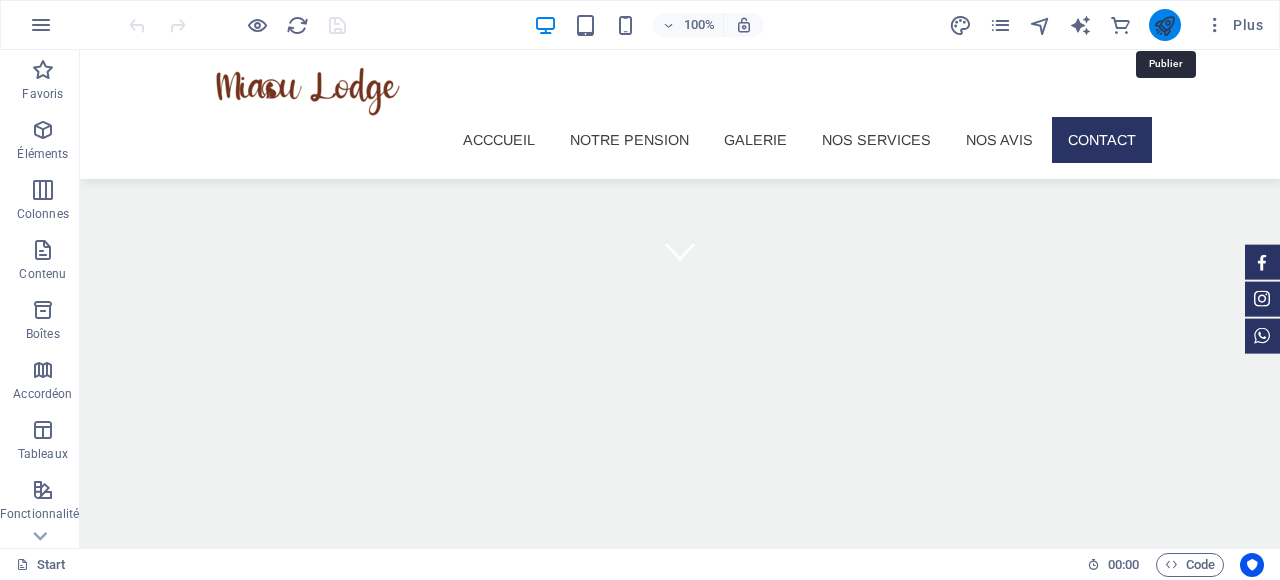 click at bounding box center (1164, 25) 